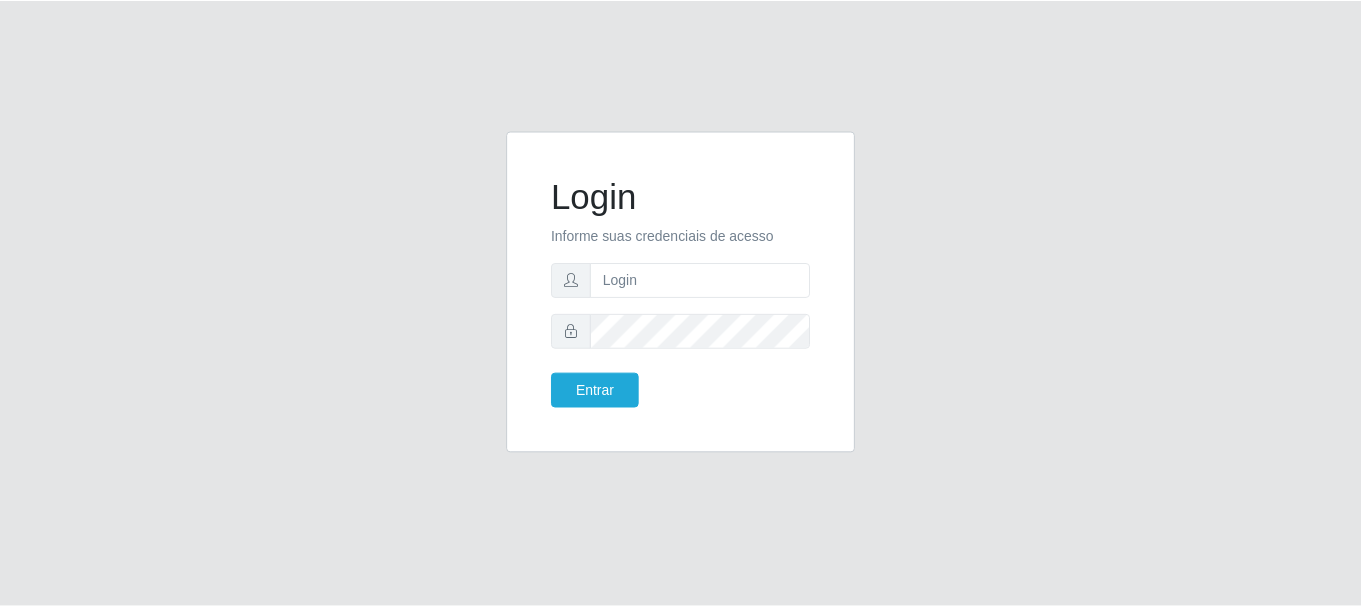 scroll, scrollTop: 0, scrollLeft: 0, axis: both 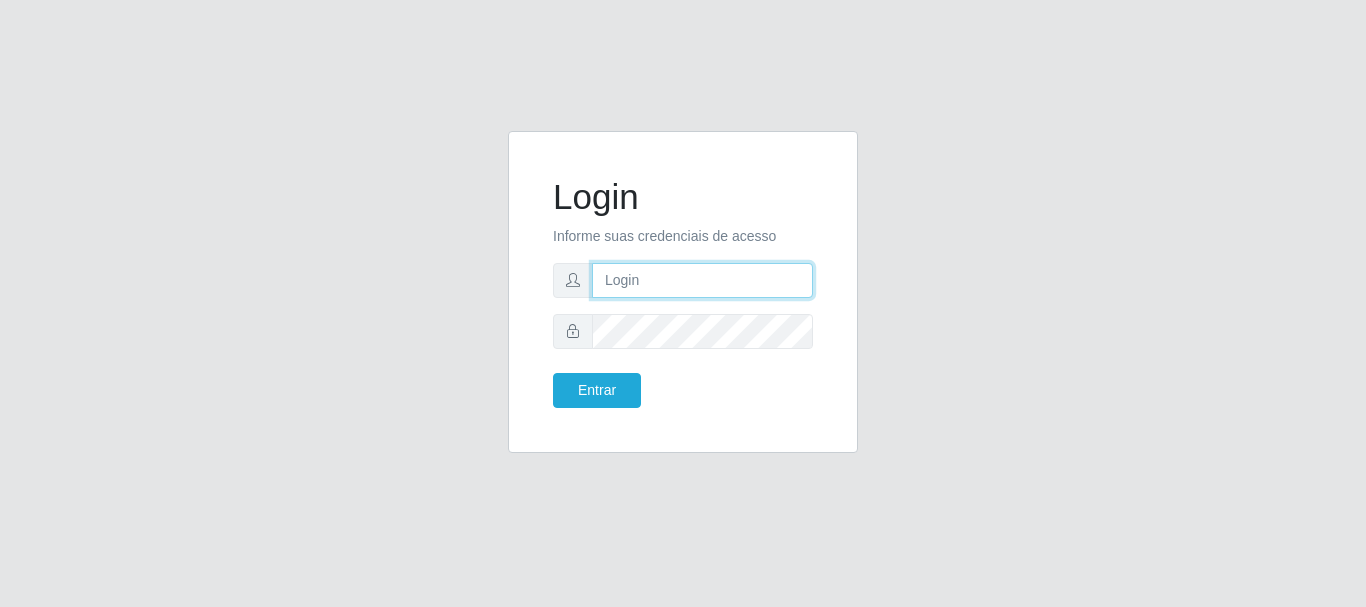drag, startPoint x: 593, startPoint y: 279, endPoint x: 652, endPoint y: 276, distance: 59.07622 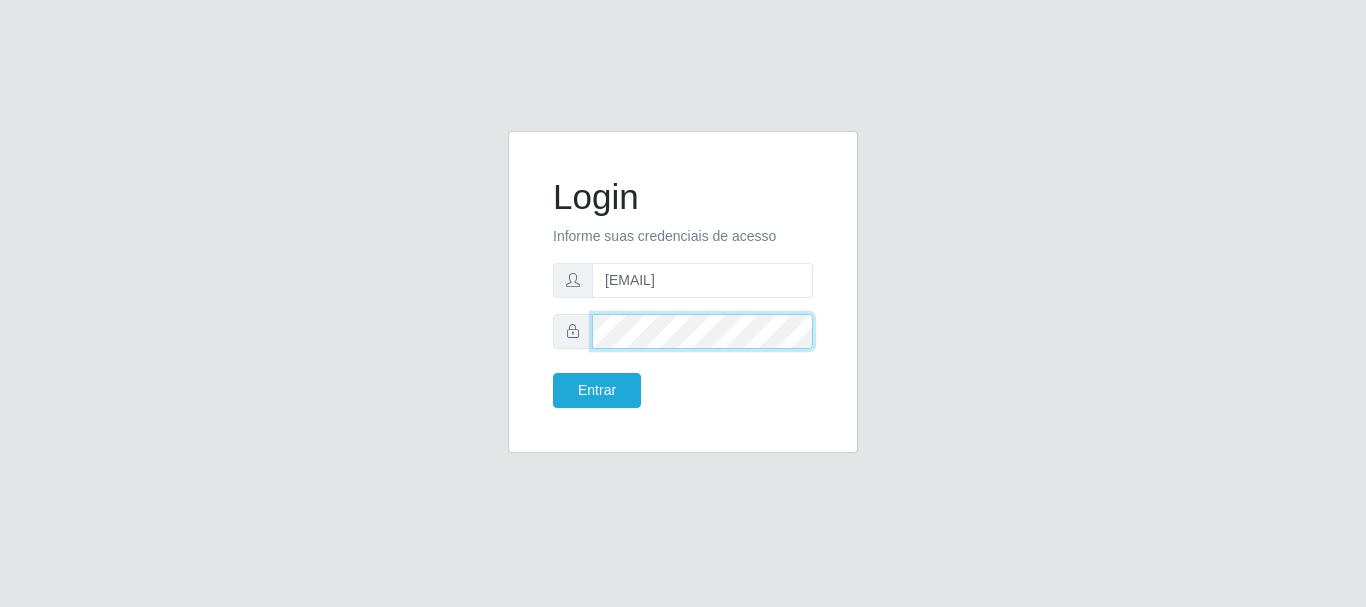 click on "Entrar" at bounding box center (597, 390) 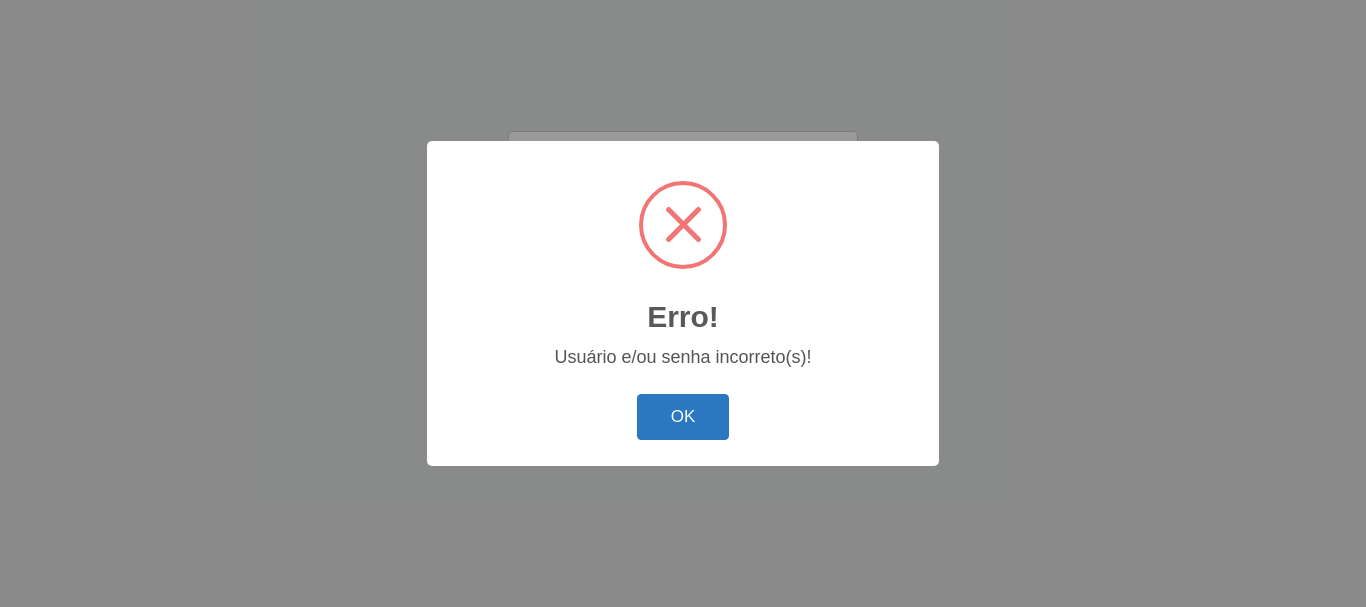 click on "OK" at bounding box center [683, 417] 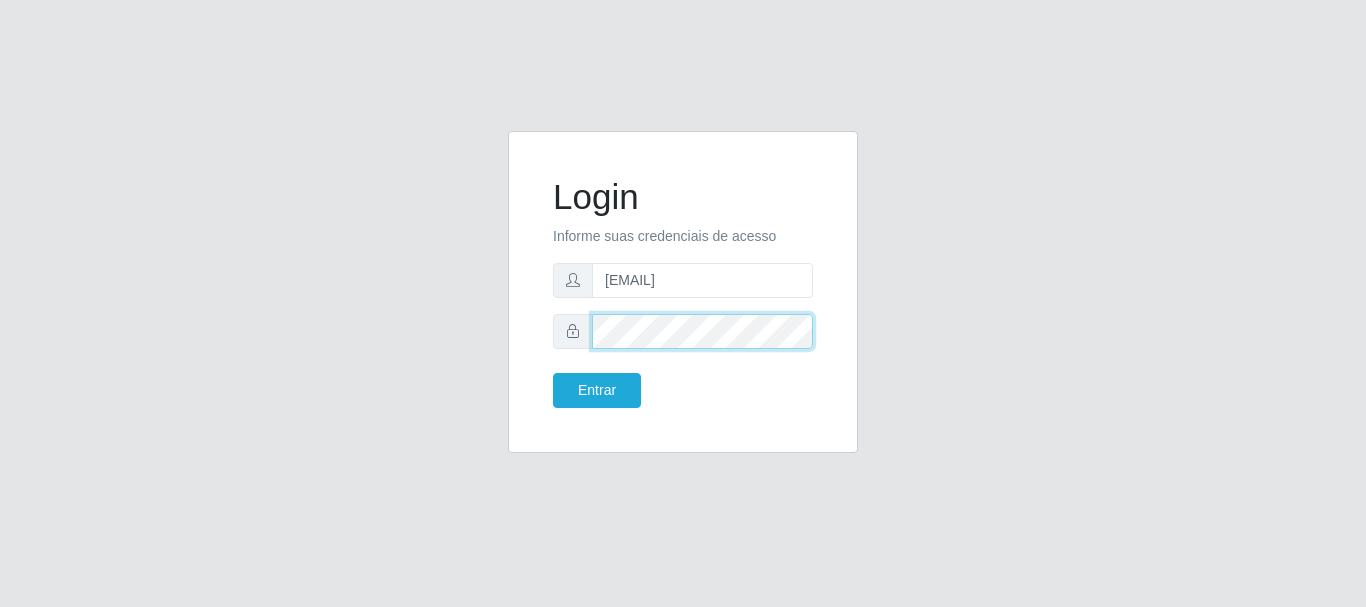 click on "Login Informe suas credenciais de acesso [EMAIL] Entrar" at bounding box center [683, 304] 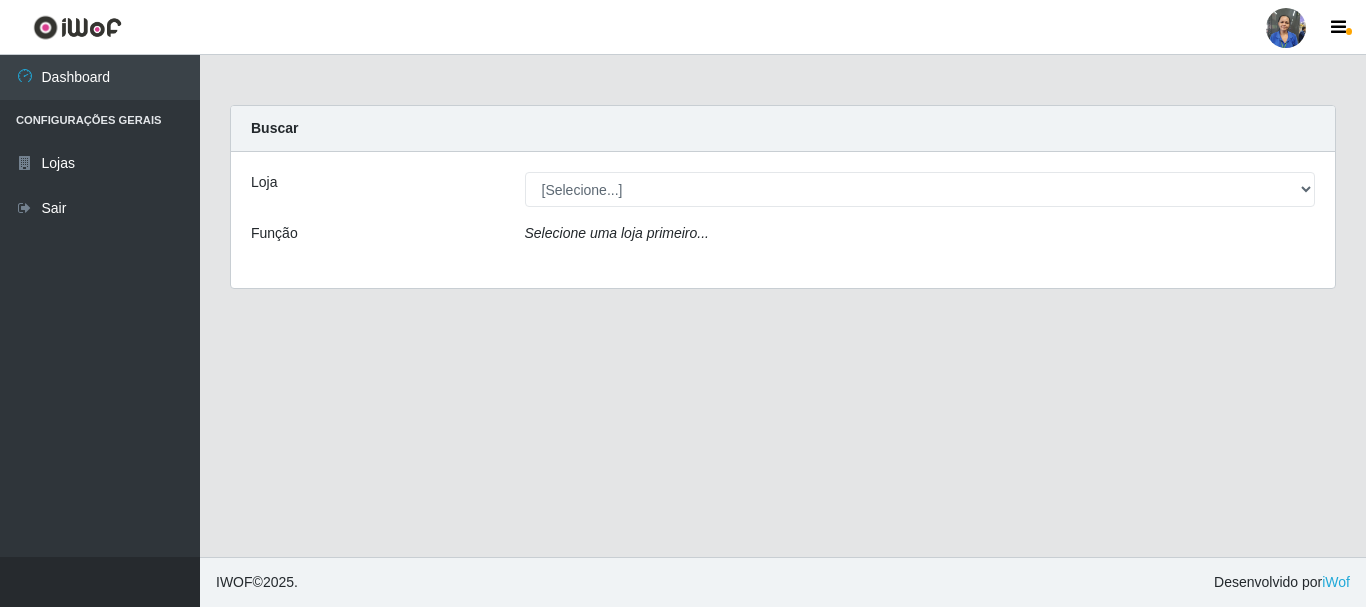 drag, startPoint x: 695, startPoint y: 170, endPoint x: 696, endPoint y: 187, distance: 17.029387 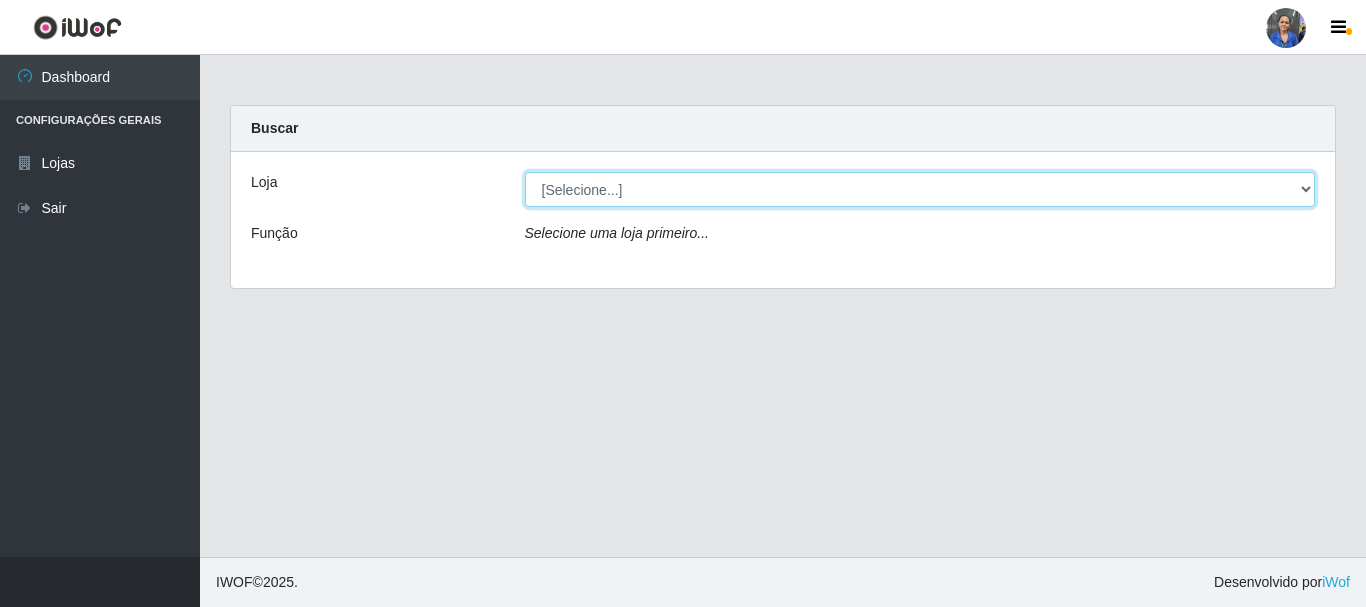 click on "[Selecione...] SuperFácil Atacado - Rodoviária" at bounding box center (920, 189) 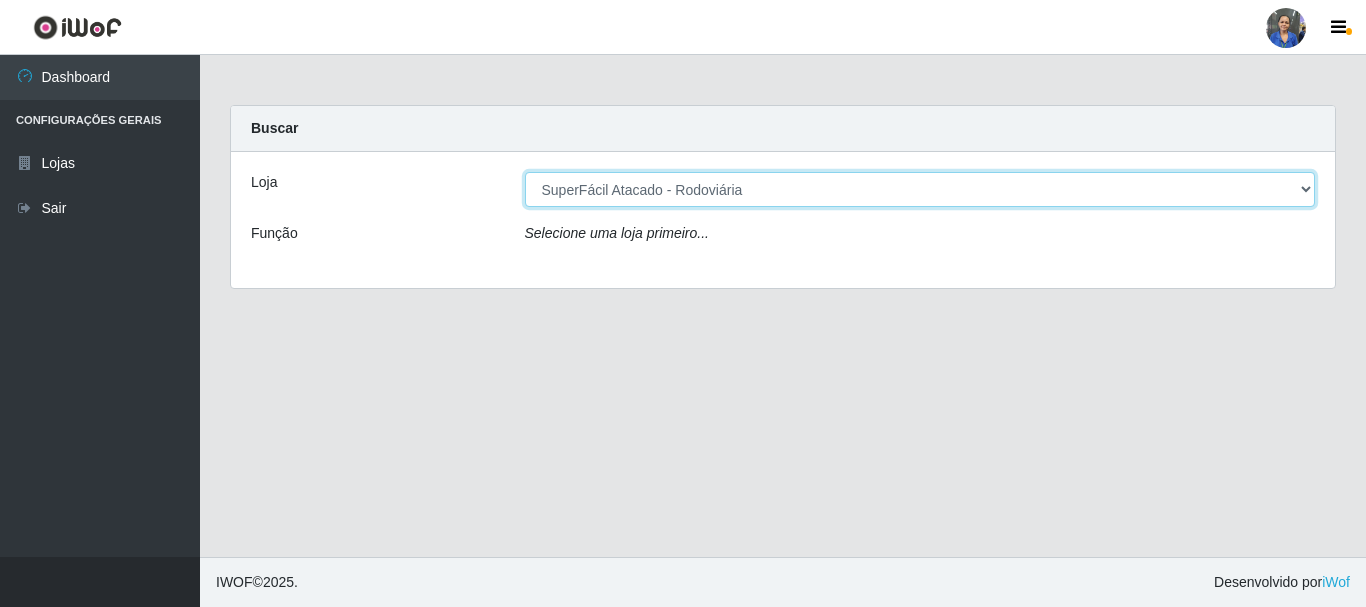 click on "[Selecione...] SuperFácil Atacado - Rodoviária" at bounding box center [920, 189] 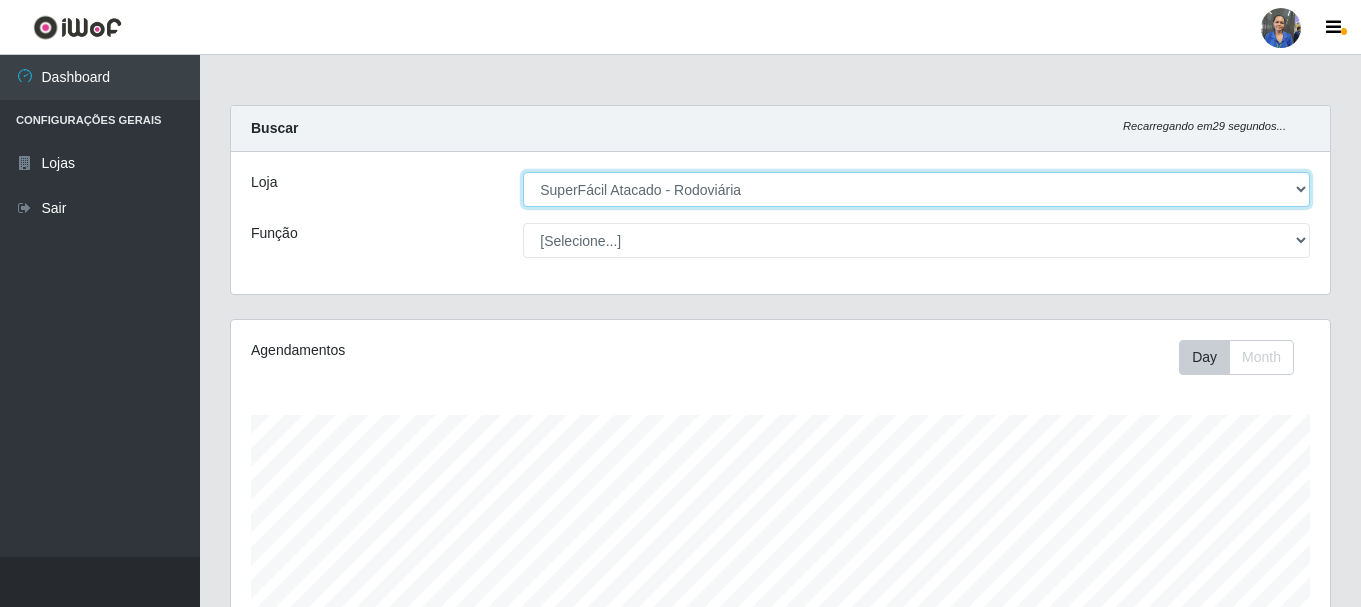 scroll, scrollTop: 999585, scrollLeft: 998901, axis: both 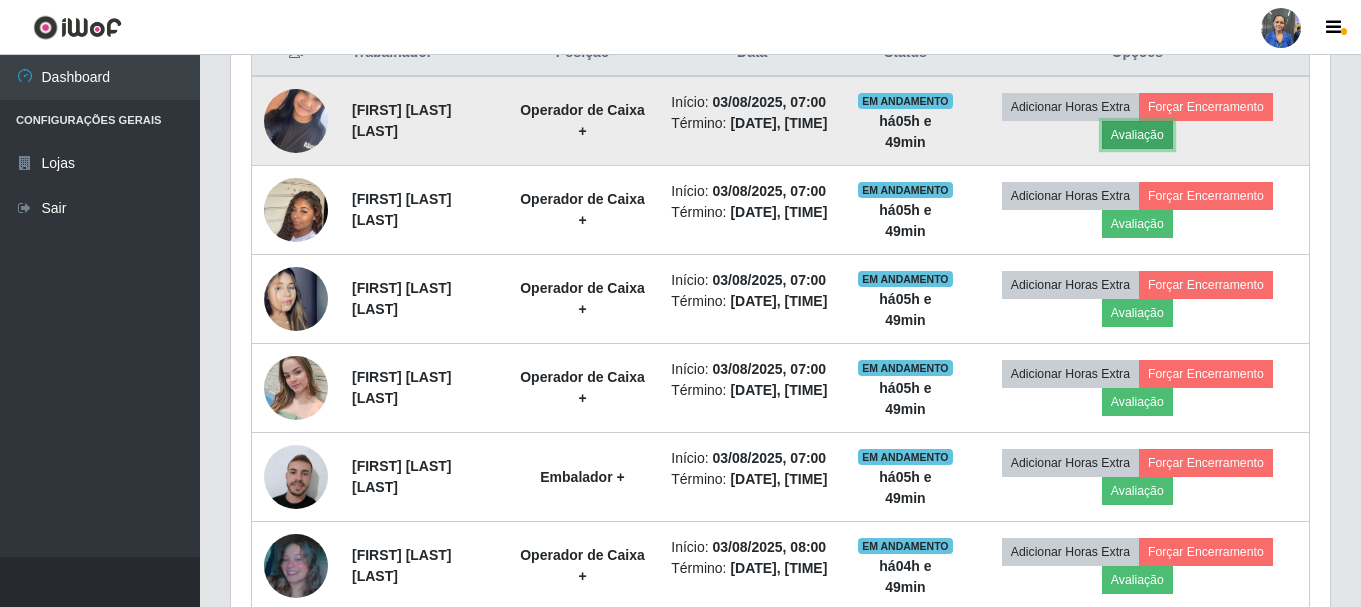 click on "Avaliação" at bounding box center [1137, 135] 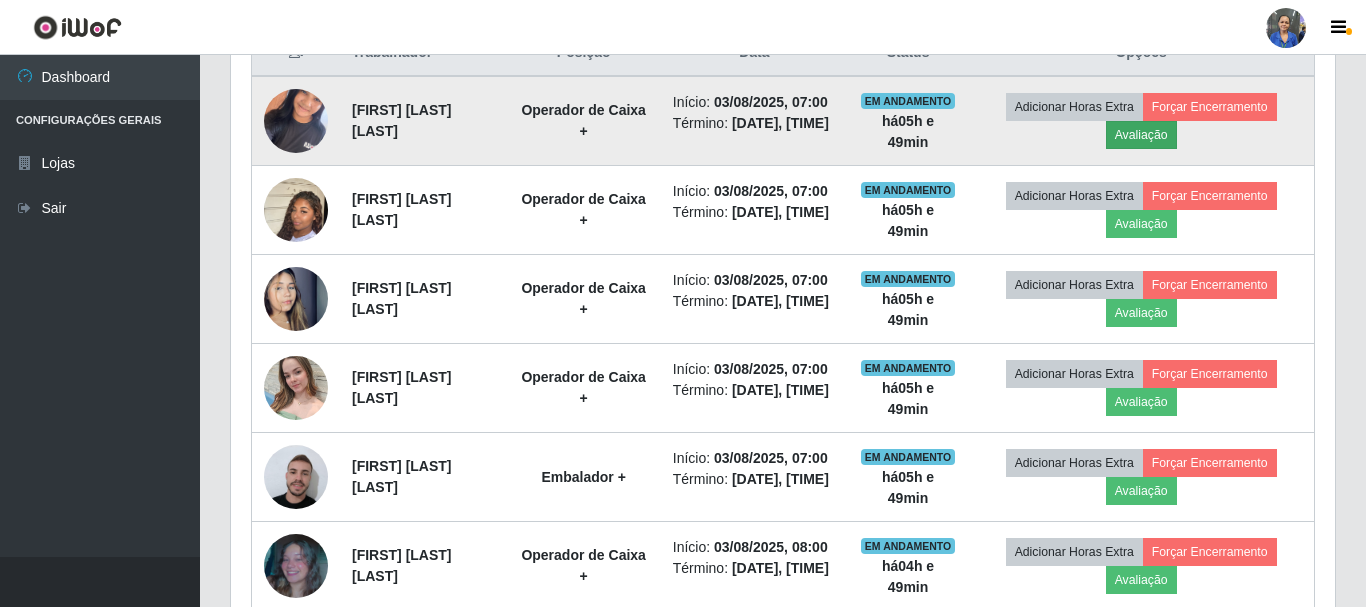 scroll, scrollTop: 999585, scrollLeft: 998911, axis: both 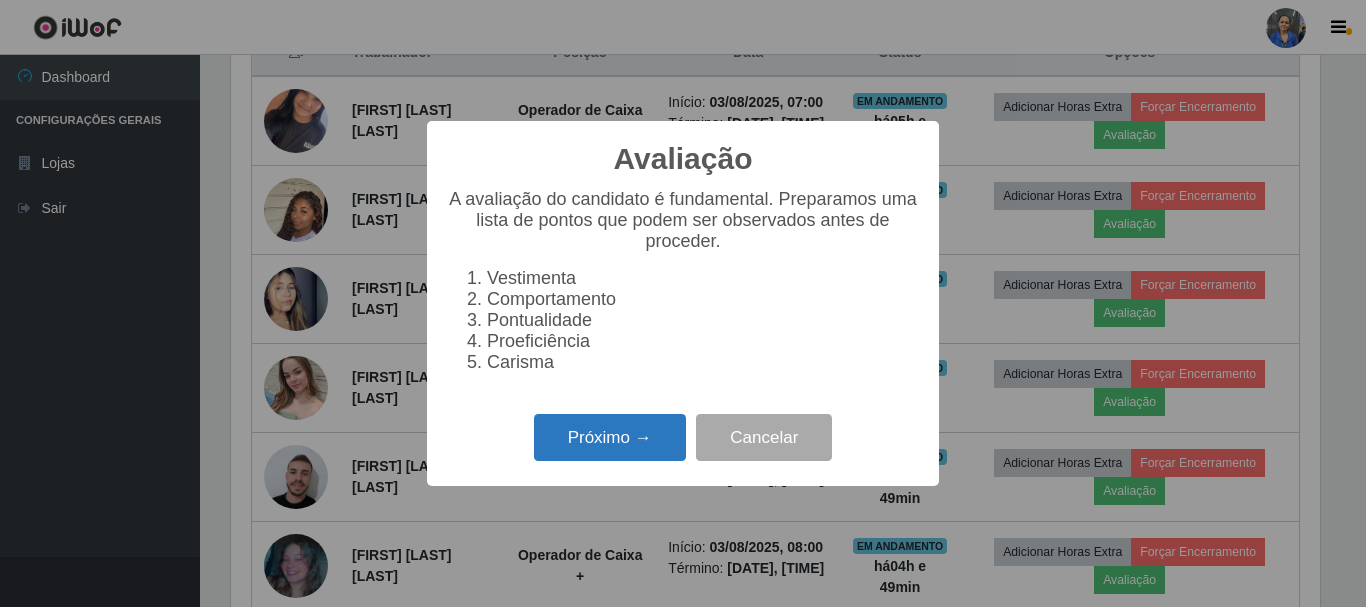 click on "Próximo →" at bounding box center [610, 437] 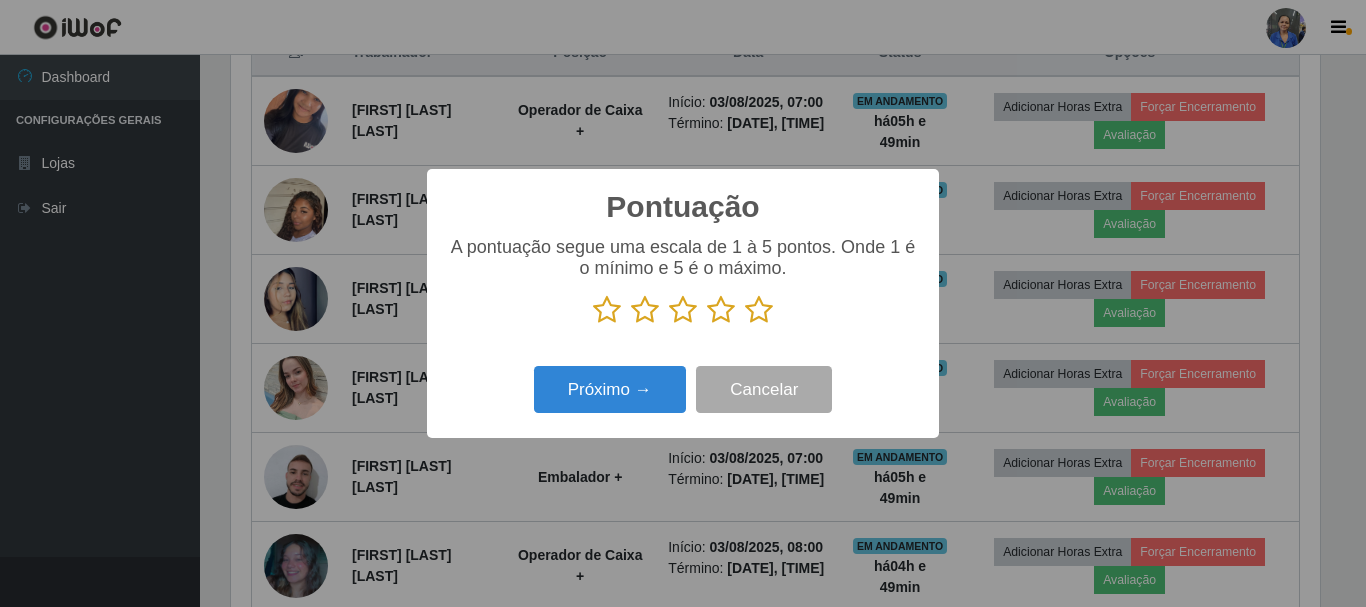 drag, startPoint x: 743, startPoint y: 315, endPoint x: 756, endPoint y: 314, distance: 13.038404 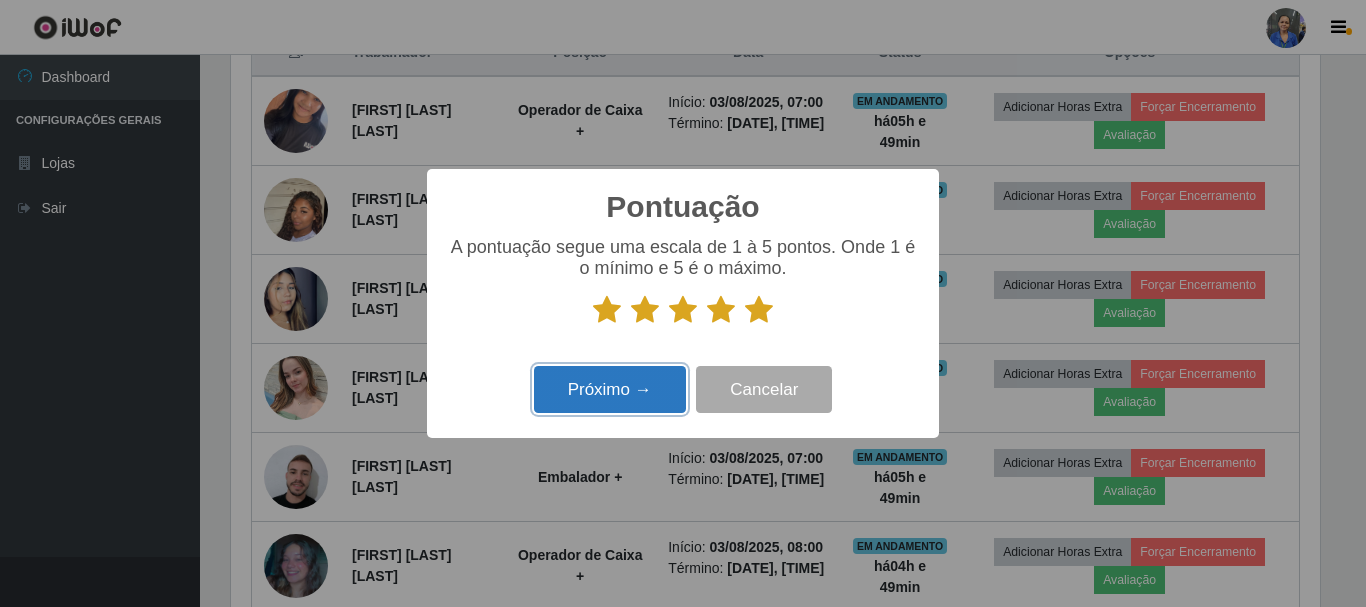 click on "Próximo →" at bounding box center [610, 389] 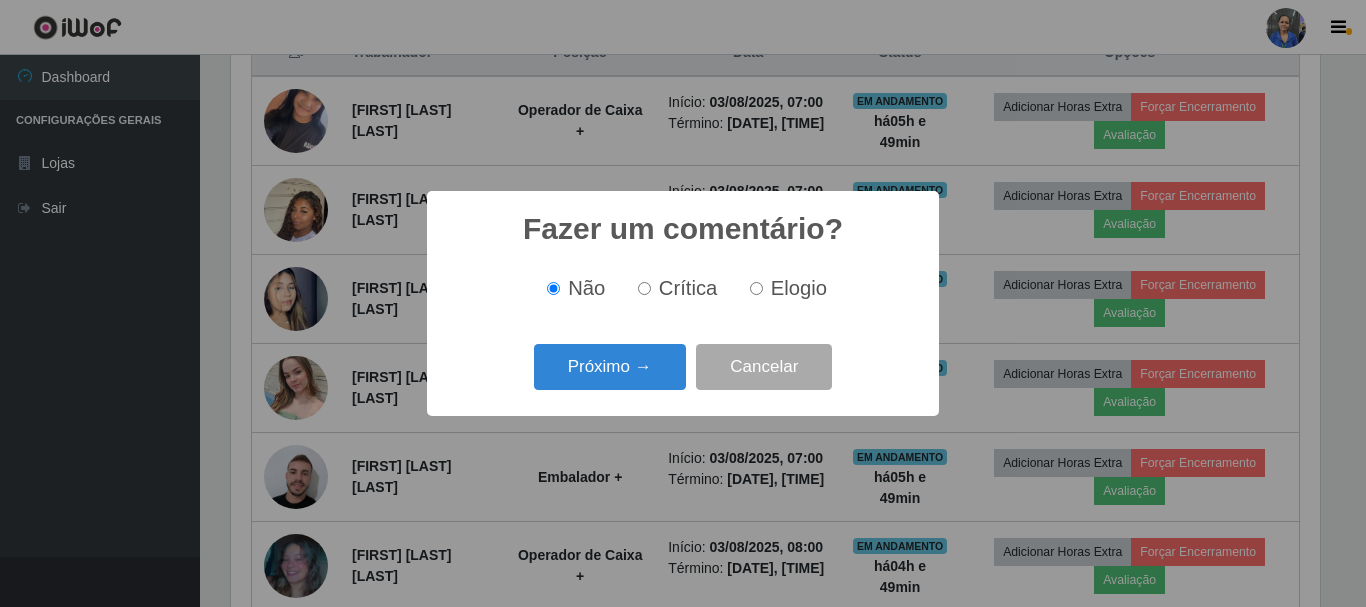 click on "Próximo →" at bounding box center (610, 367) 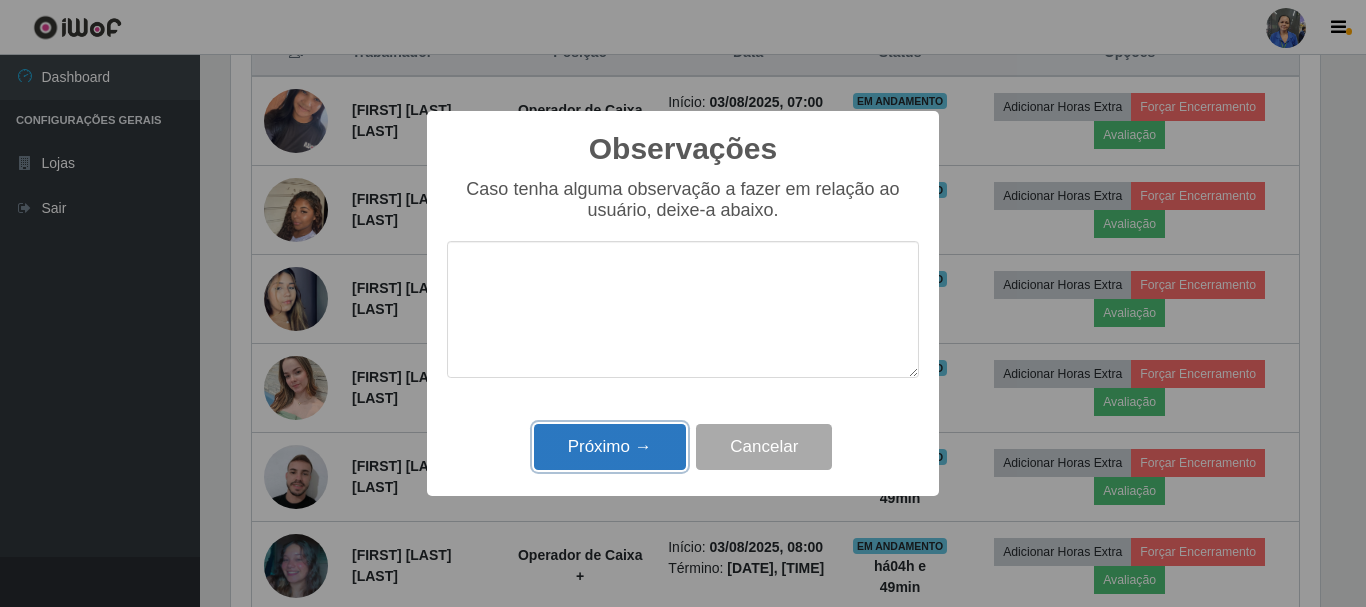 click on "Próximo →" at bounding box center (610, 447) 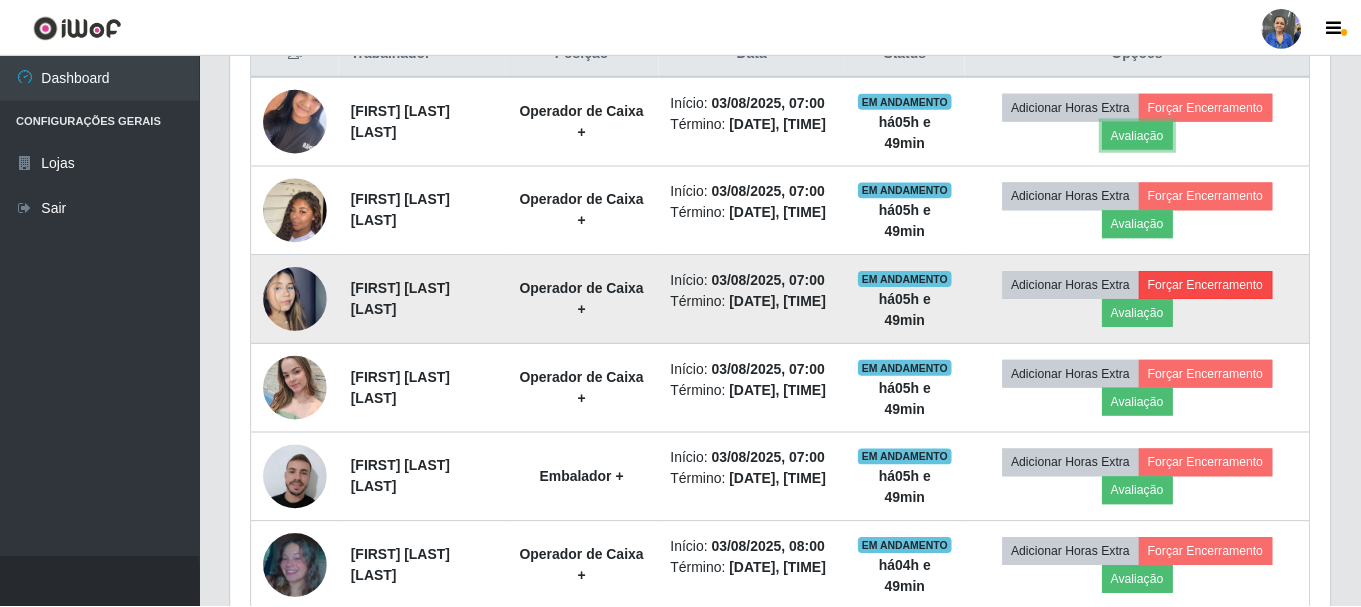 scroll, scrollTop: 999585, scrollLeft: 998901, axis: both 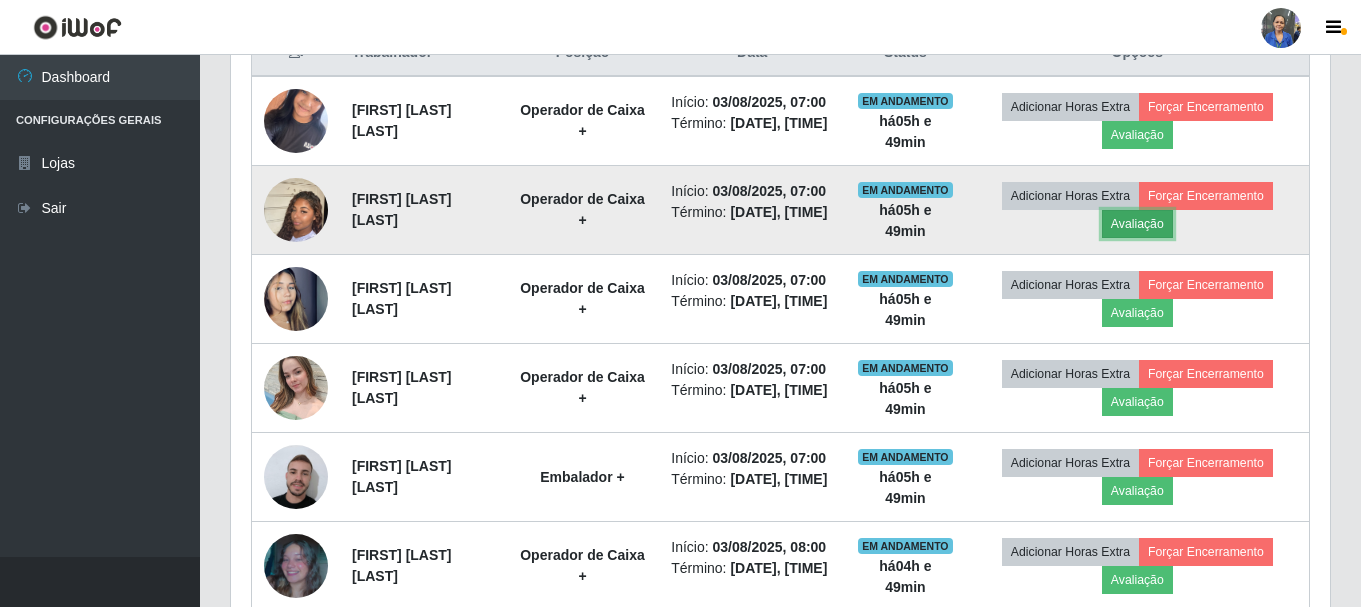 click on "Avaliação" at bounding box center (1137, 224) 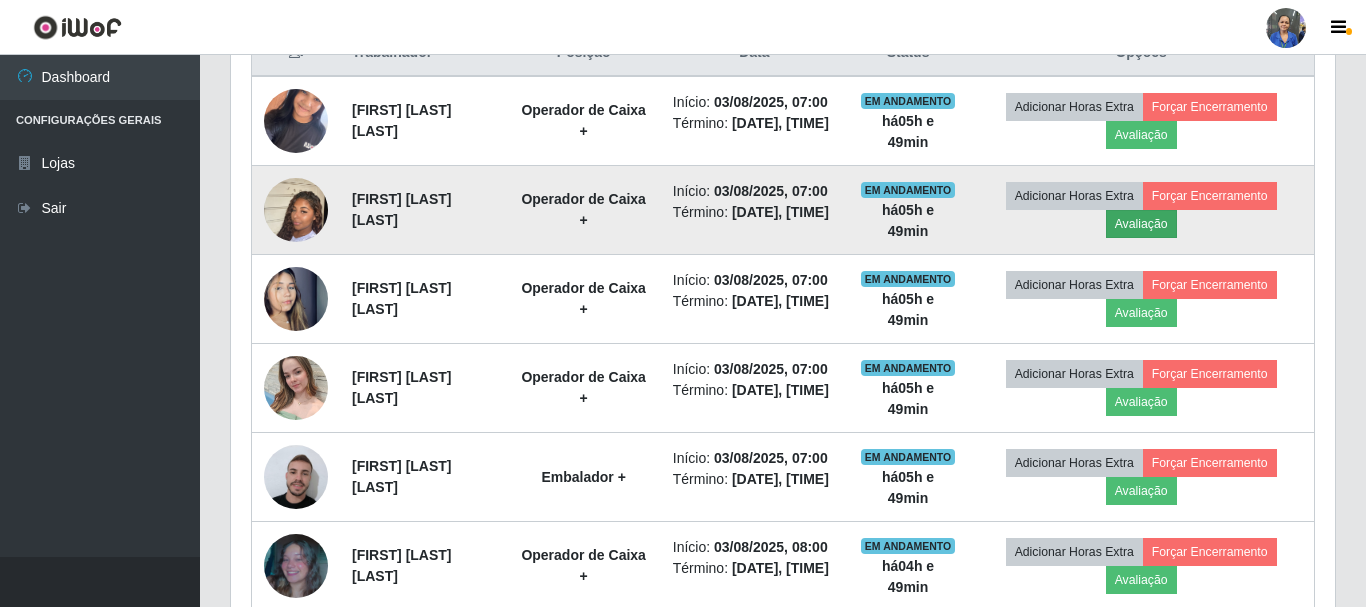 scroll, scrollTop: 999585, scrollLeft: 998911, axis: both 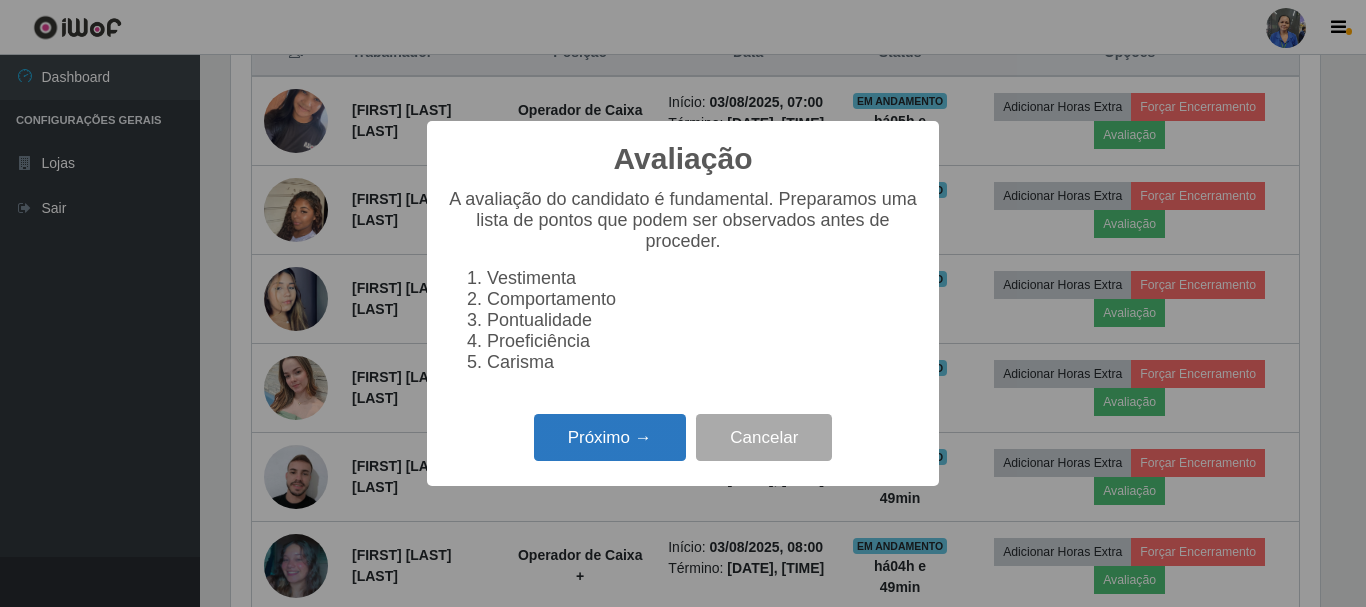 click on "Próximo →" at bounding box center (610, 437) 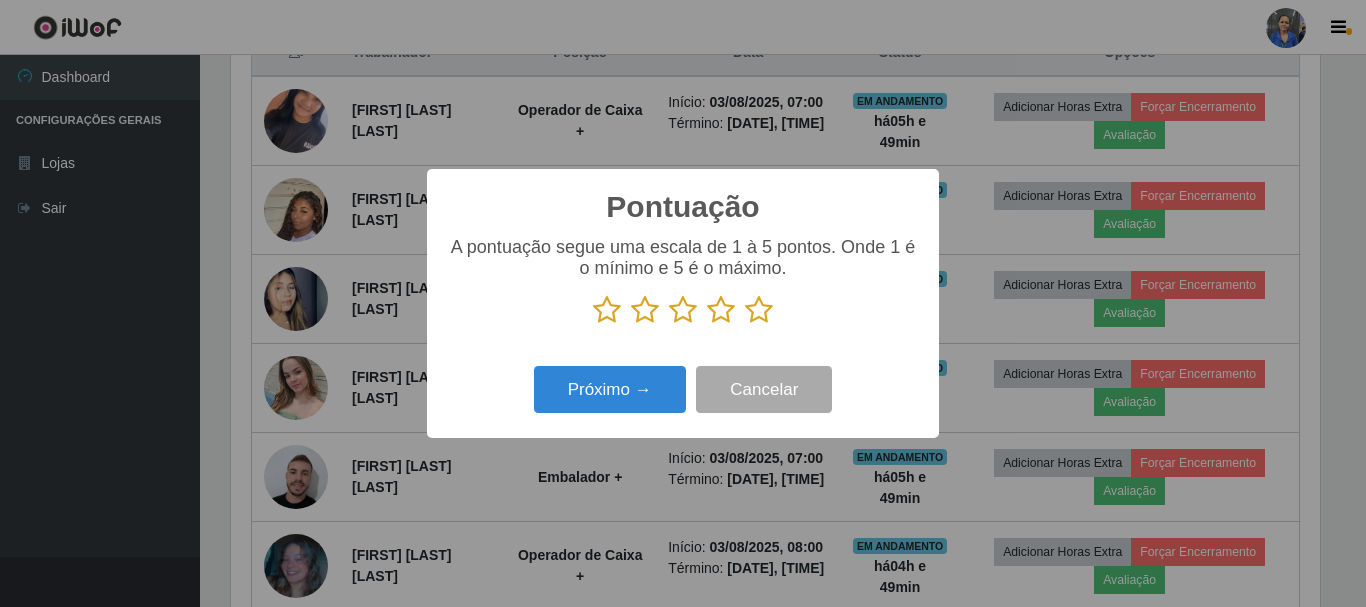 scroll, scrollTop: 999585, scrollLeft: 998911, axis: both 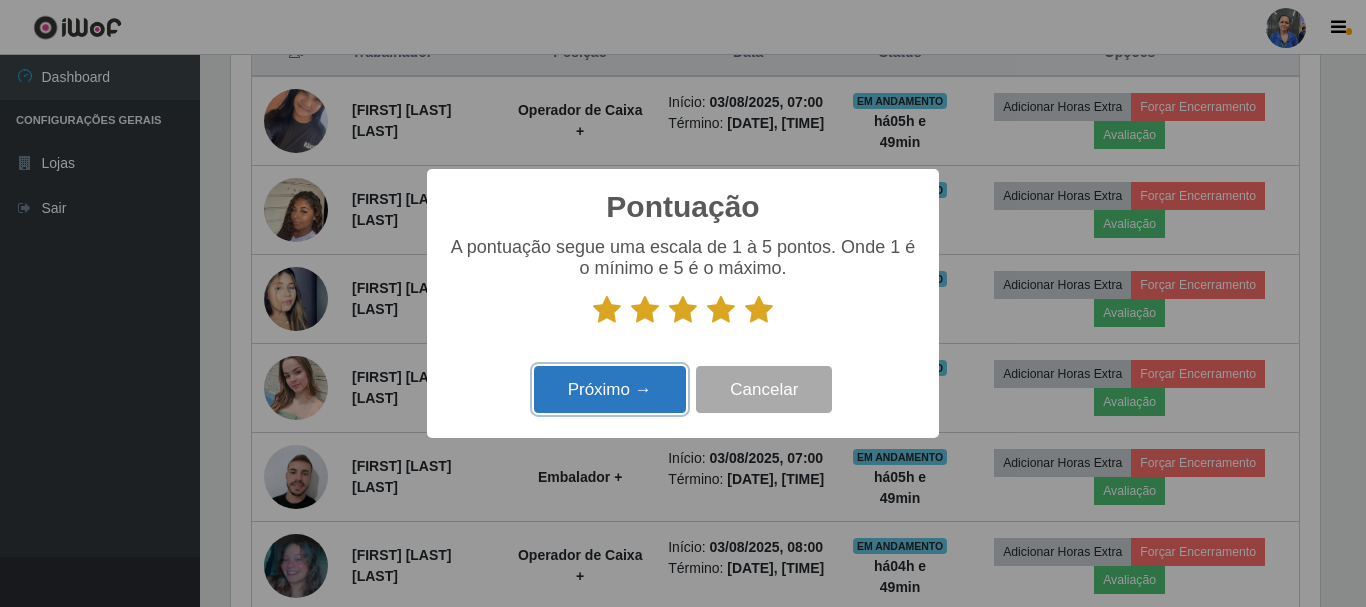 click on "Próximo →" at bounding box center (610, 389) 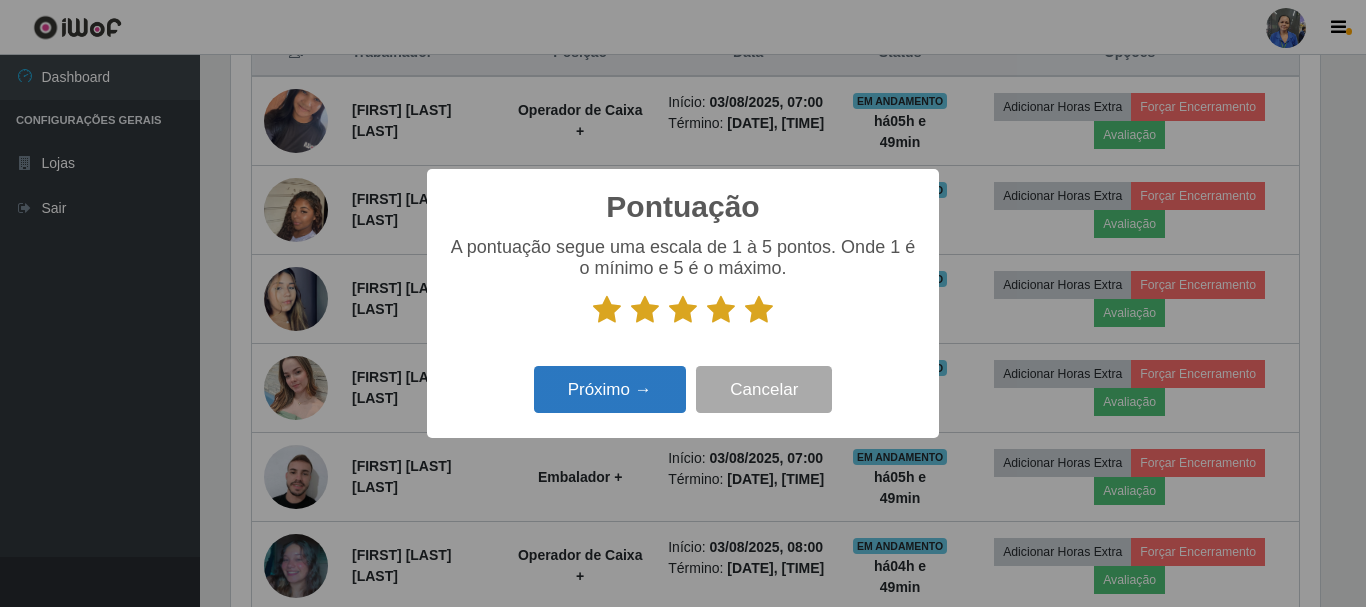 scroll, scrollTop: 999585, scrollLeft: 998911, axis: both 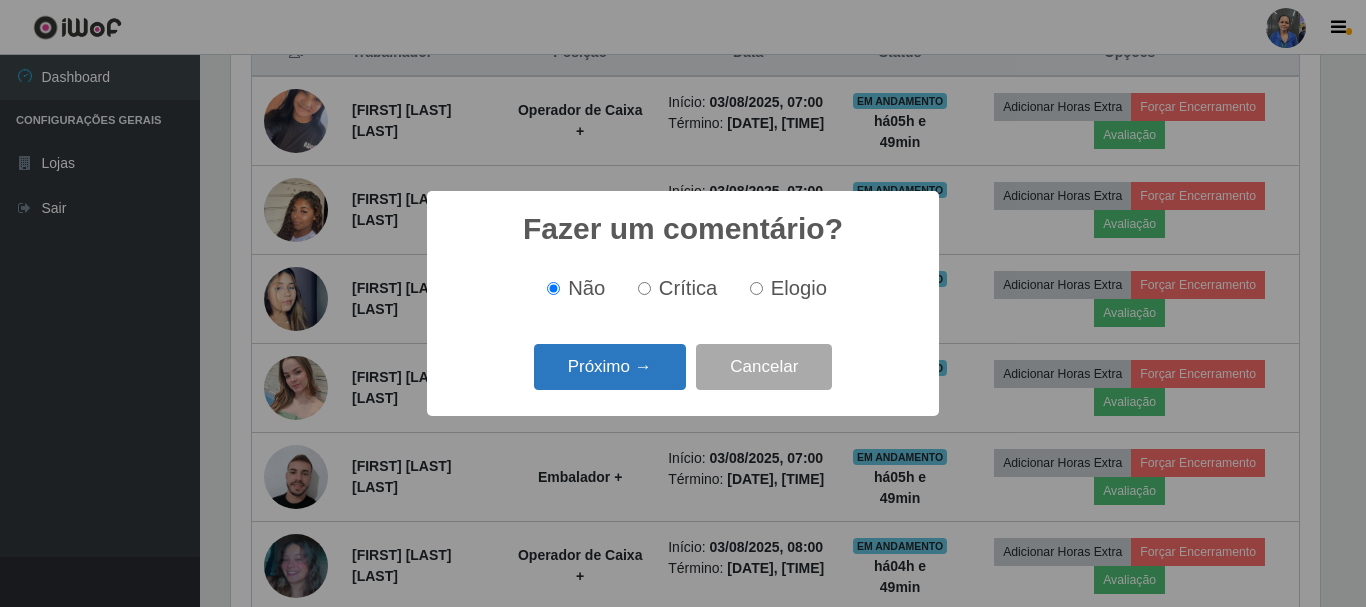 click on "Próximo →" at bounding box center (610, 367) 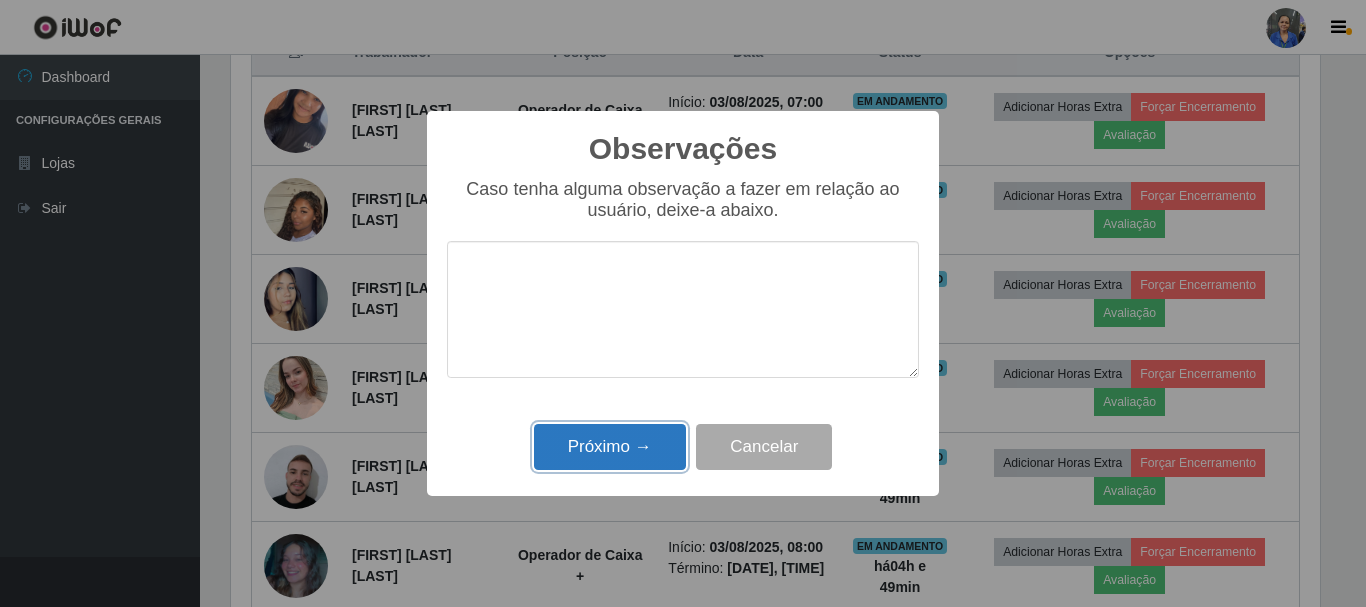 click on "Próximo →" at bounding box center [610, 447] 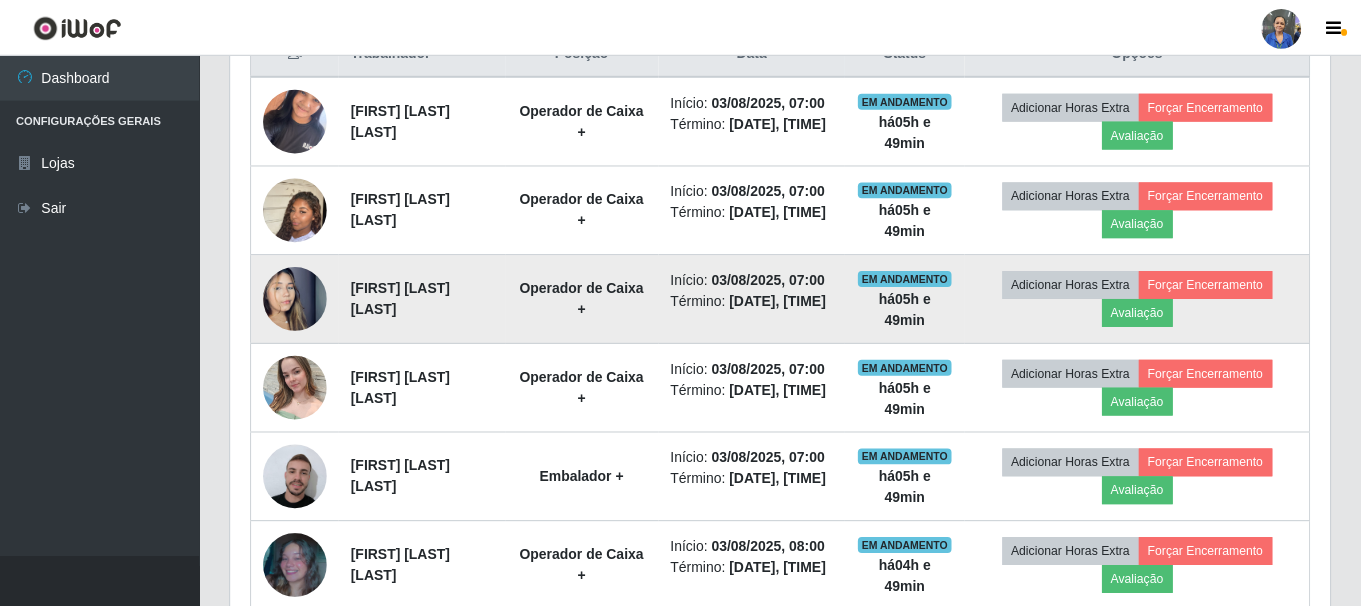 scroll, scrollTop: 999585, scrollLeft: 998901, axis: both 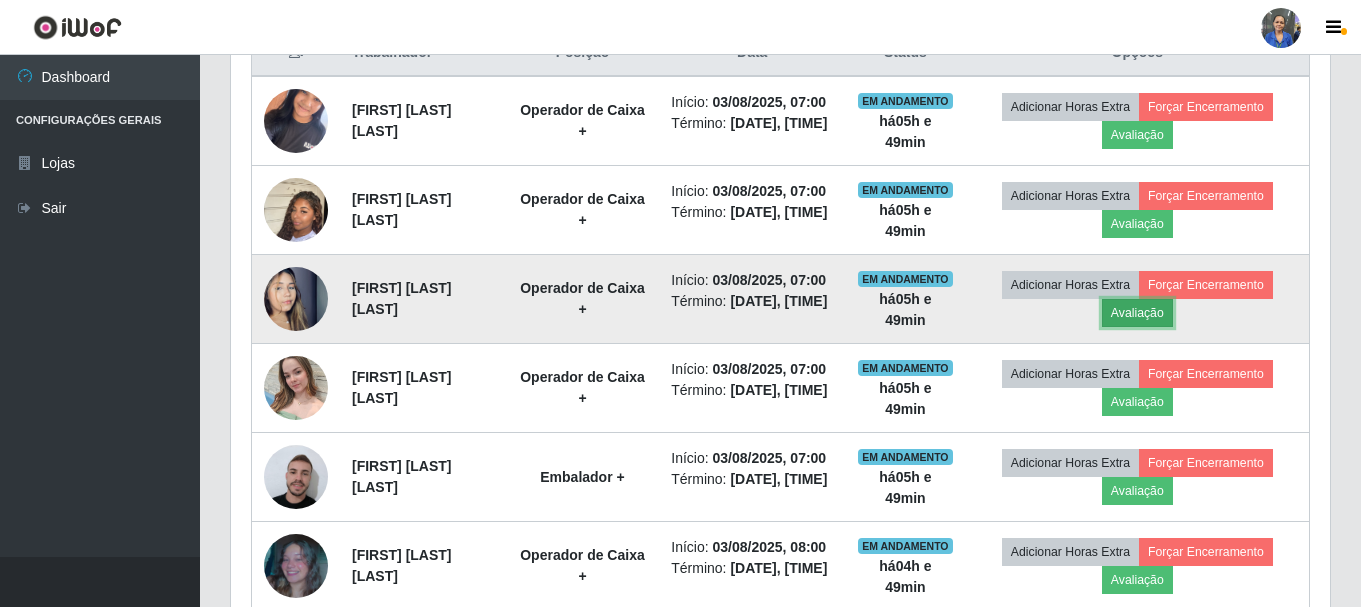 click on "Avaliação" at bounding box center (1137, 313) 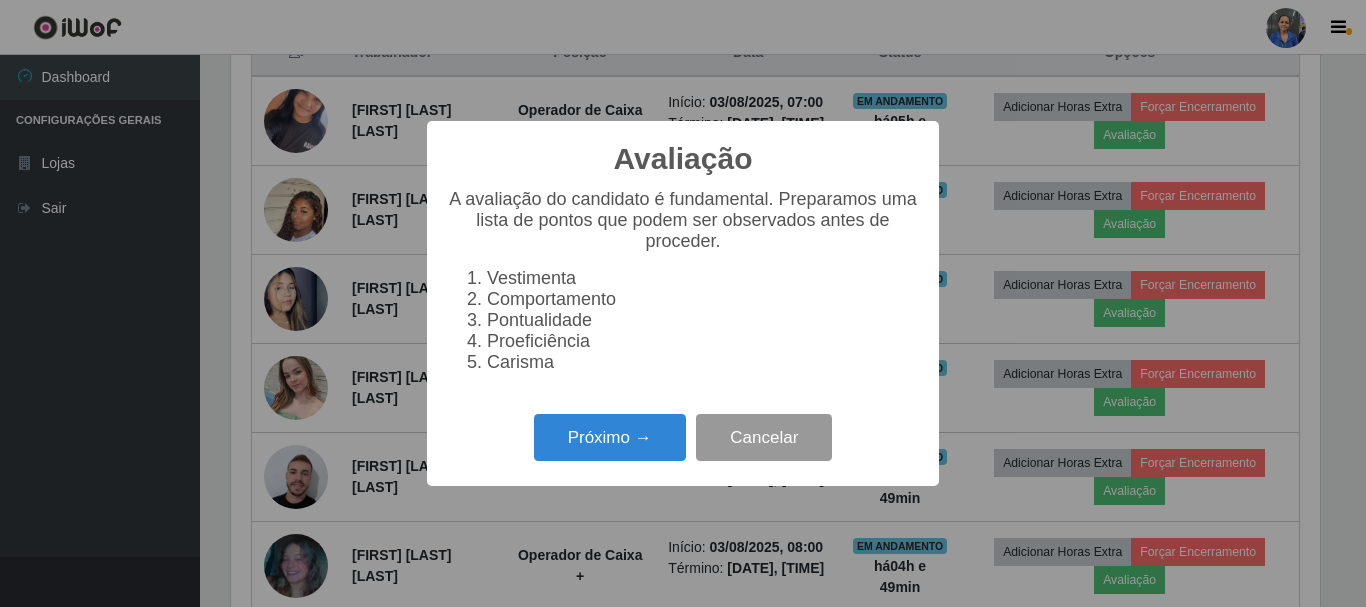 scroll, scrollTop: 999585, scrollLeft: 998911, axis: both 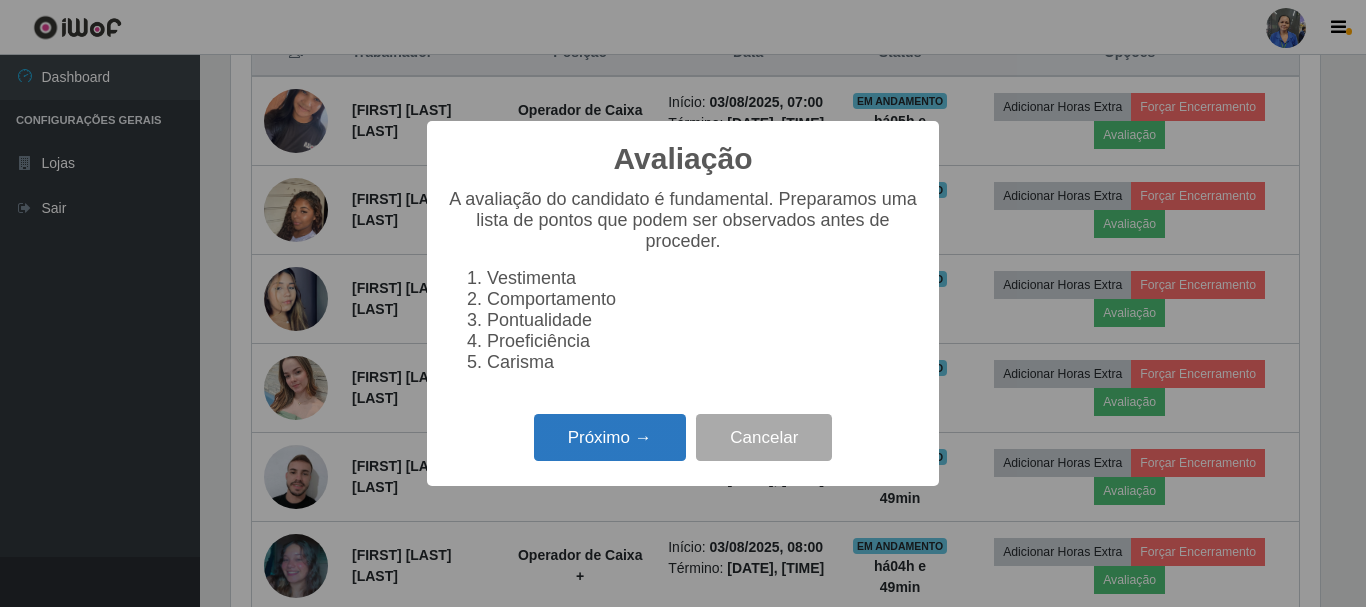 click on "Próximo →" at bounding box center [610, 437] 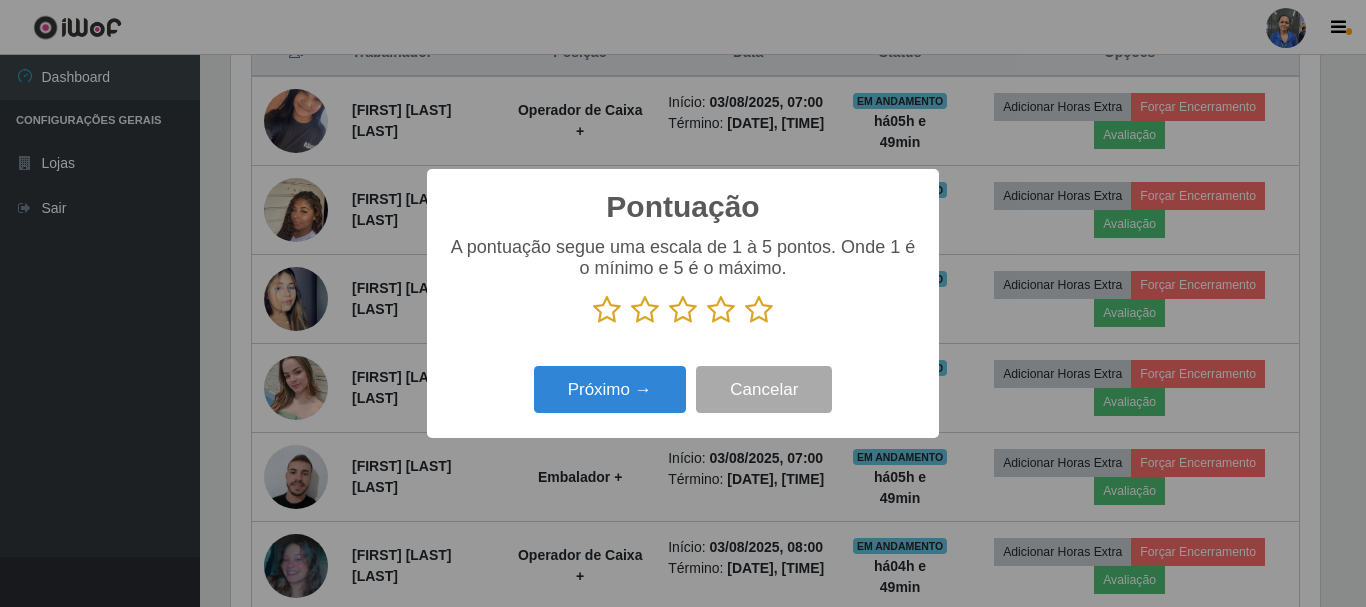 click at bounding box center [759, 310] 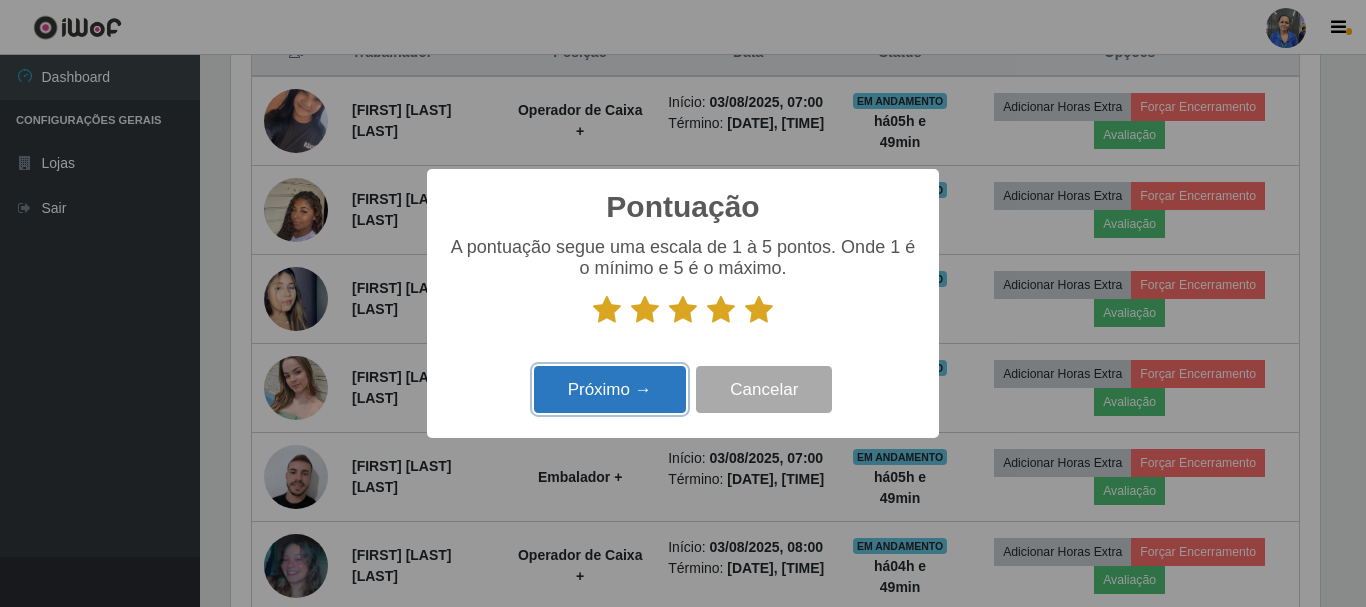 click on "Próximo →" at bounding box center [610, 389] 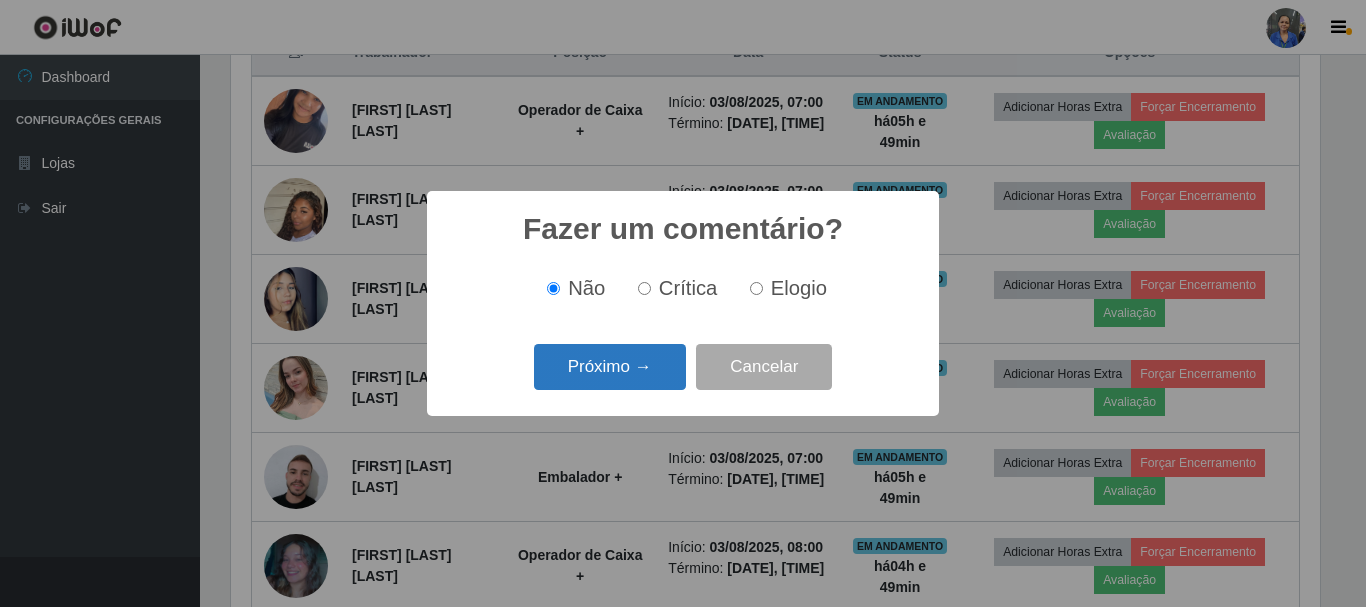 click on "Próximo →" at bounding box center [610, 367] 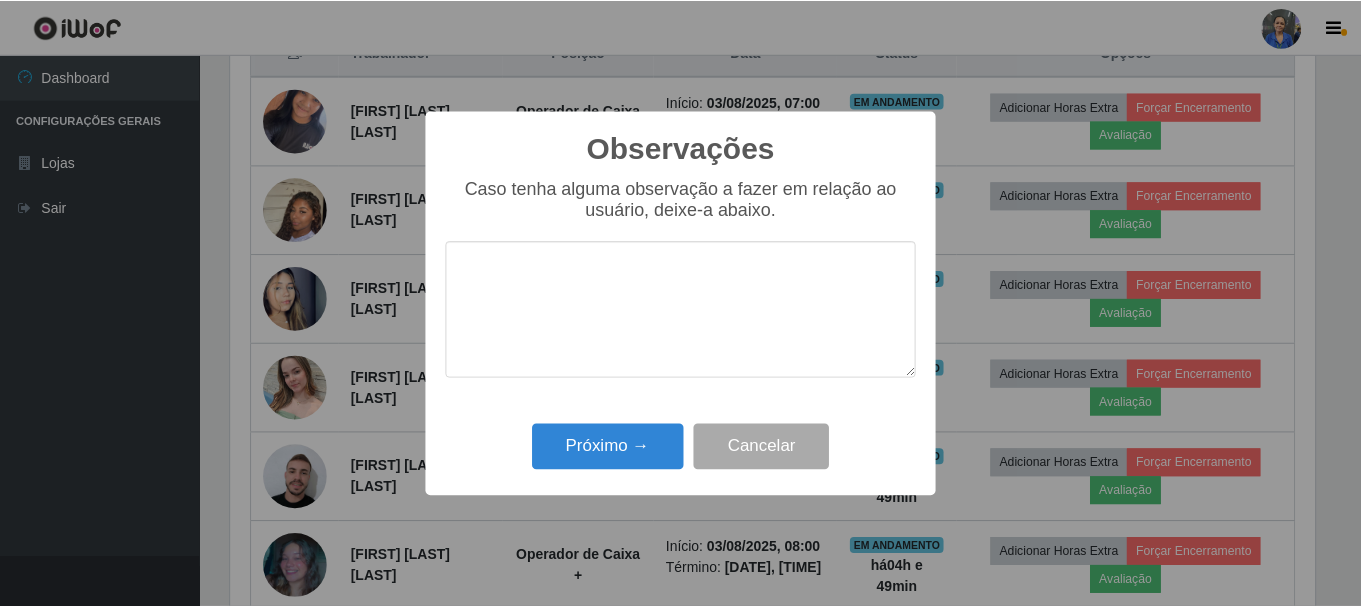 scroll, scrollTop: 999585, scrollLeft: 998911, axis: both 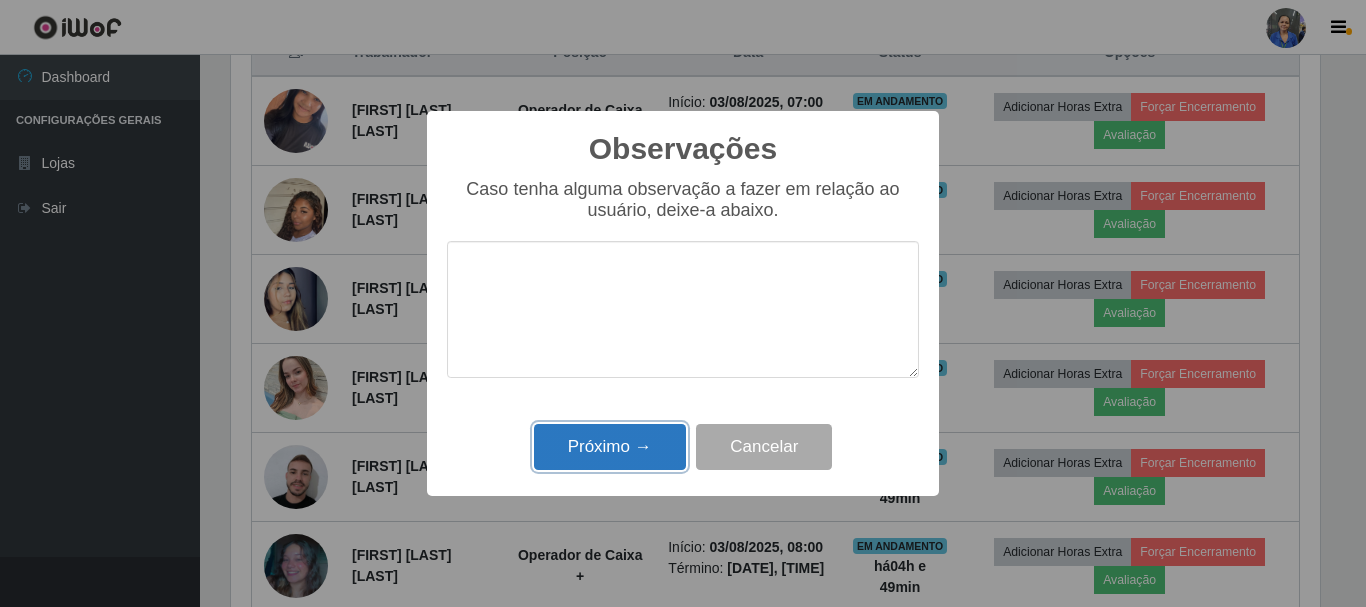 click on "Próximo →" at bounding box center [610, 447] 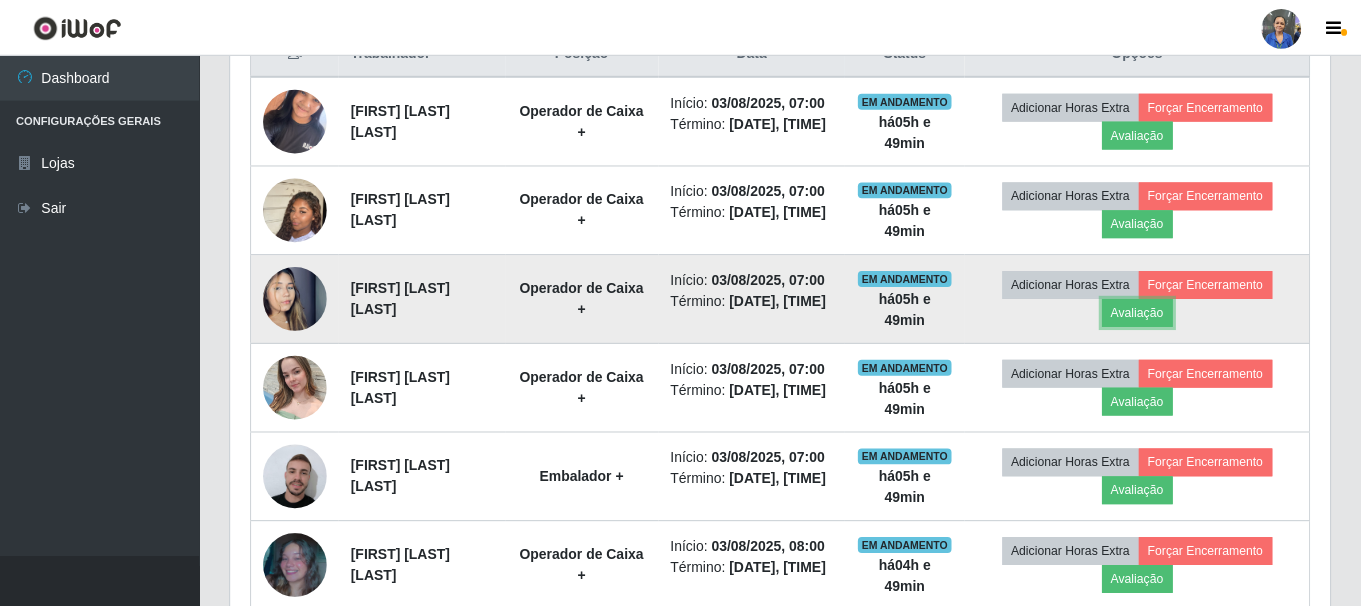 scroll, scrollTop: 999585, scrollLeft: 998901, axis: both 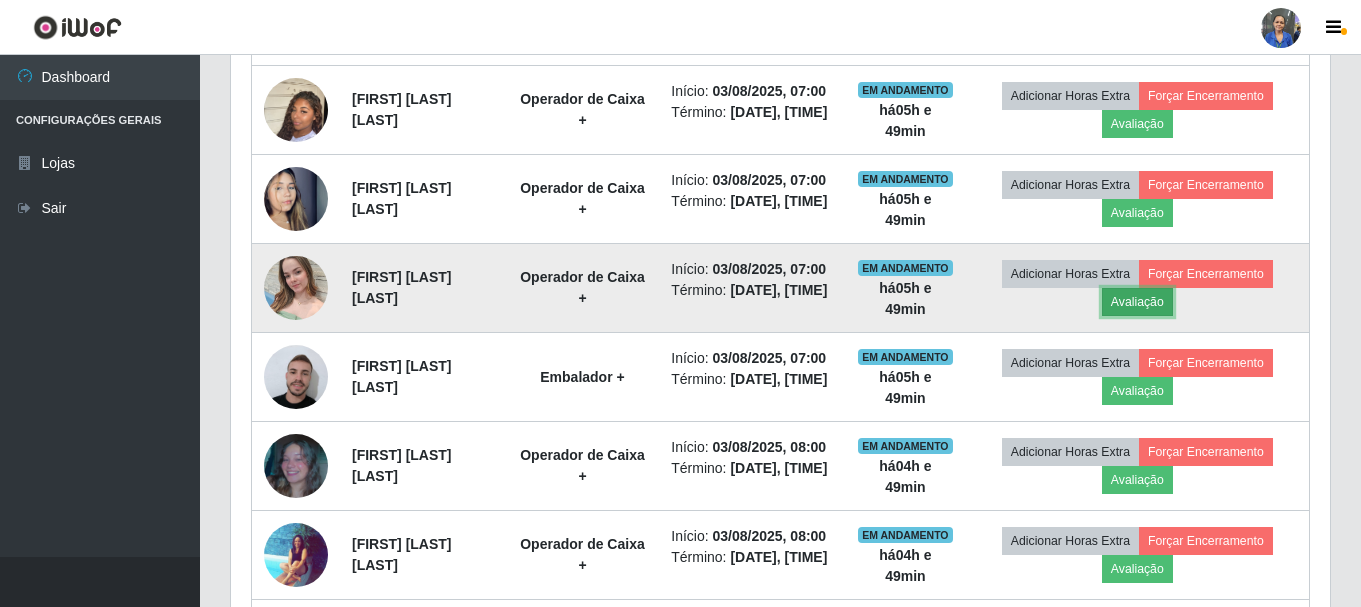 click on "Avaliação" at bounding box center [1137, 302] 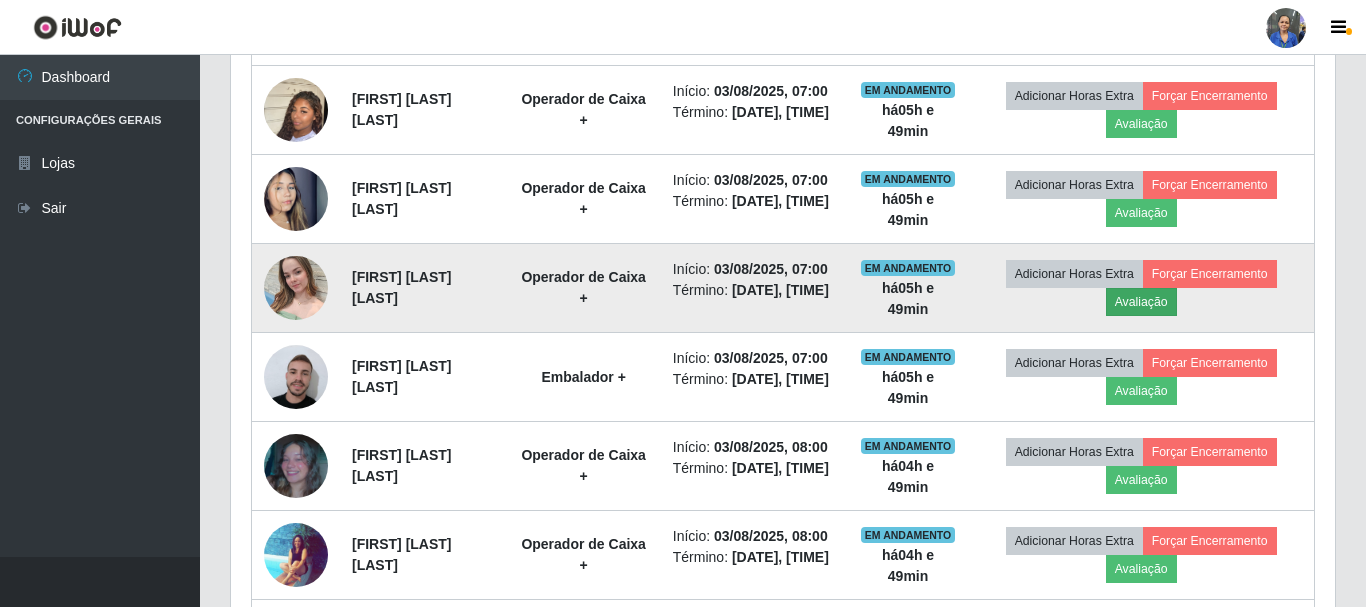 scroll, scrollTop: 999585, scrollLeft: 998911, axis: both 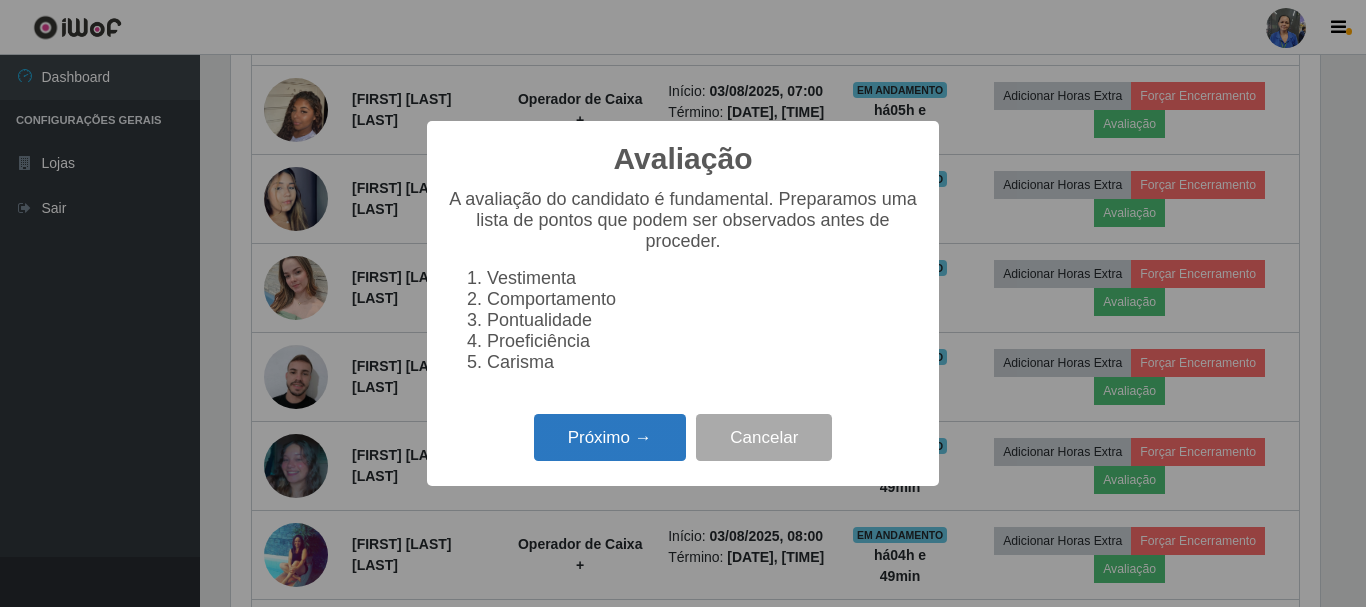 click on "Próximo →" at bounding box center (610, 437) 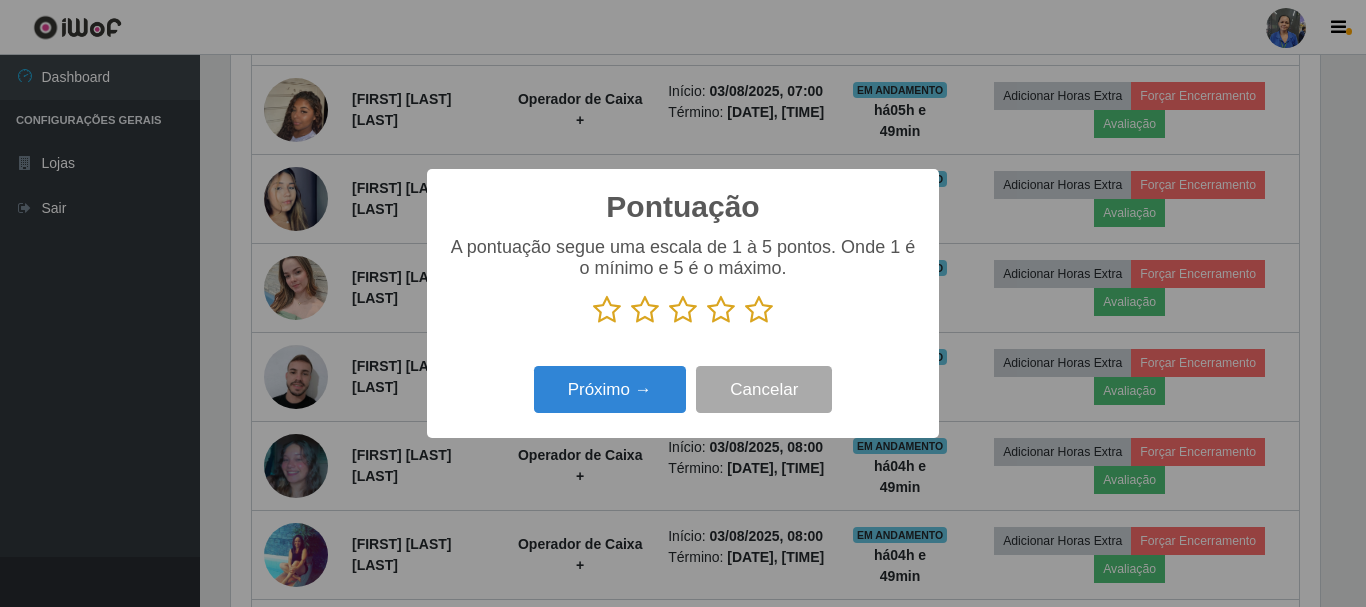 scroll, scrollTop: 999585, scrollLeft: 998911, axis: both 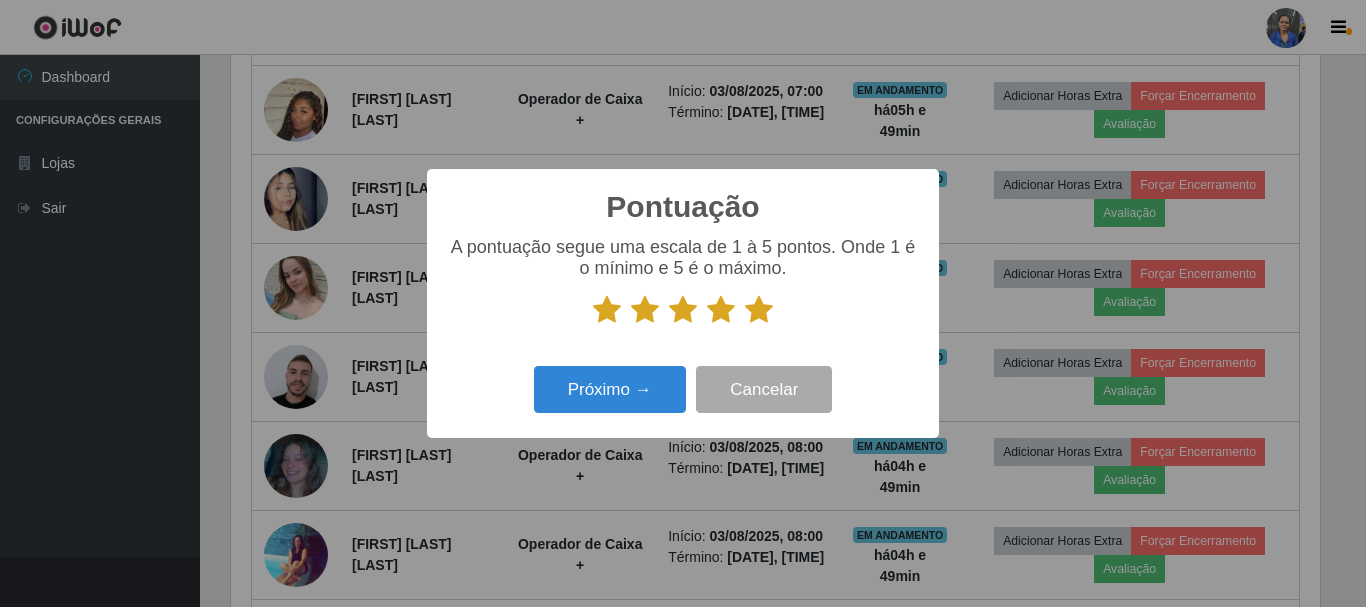 click on "Próximo → Cancelar" at bounding box center (683, 389) 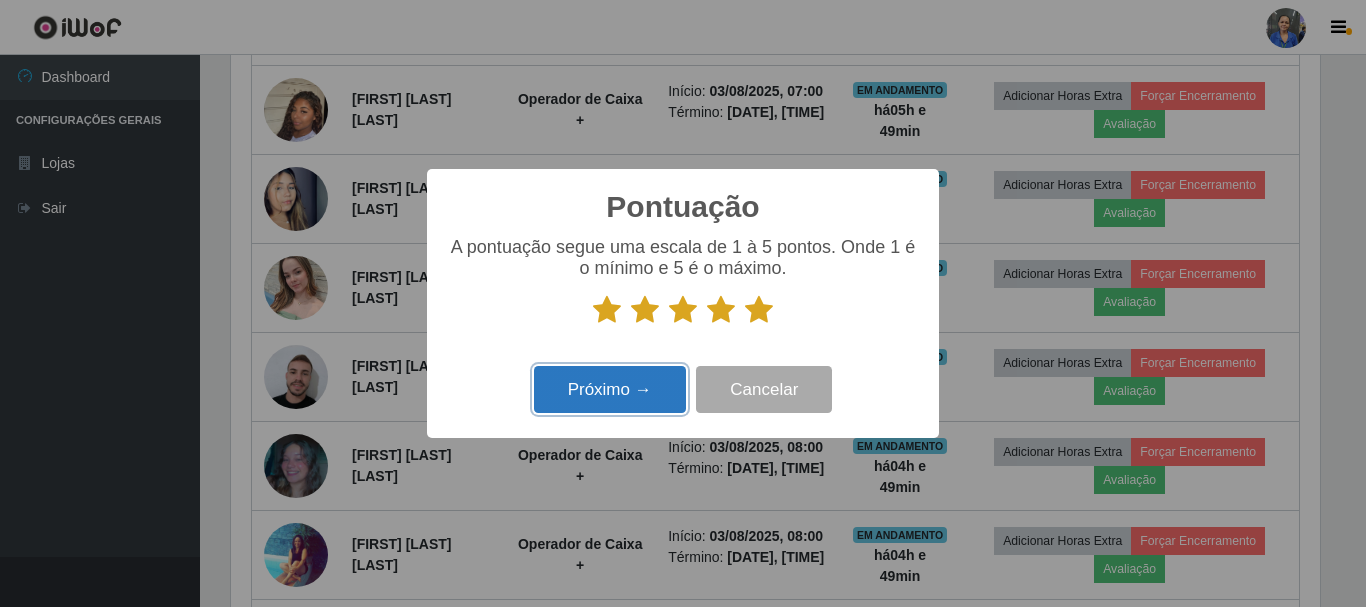 click on "Próximo →" at bounding box center [610, 389] 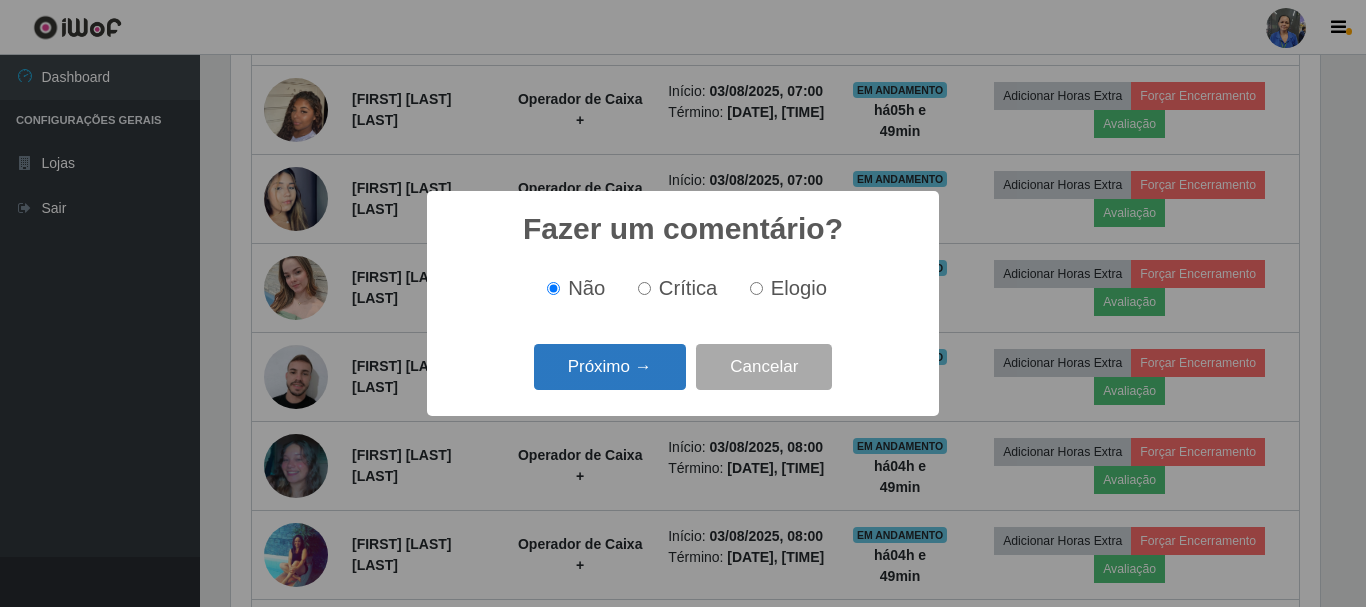 click on "Próximo →" at bounding box center (610, 367) 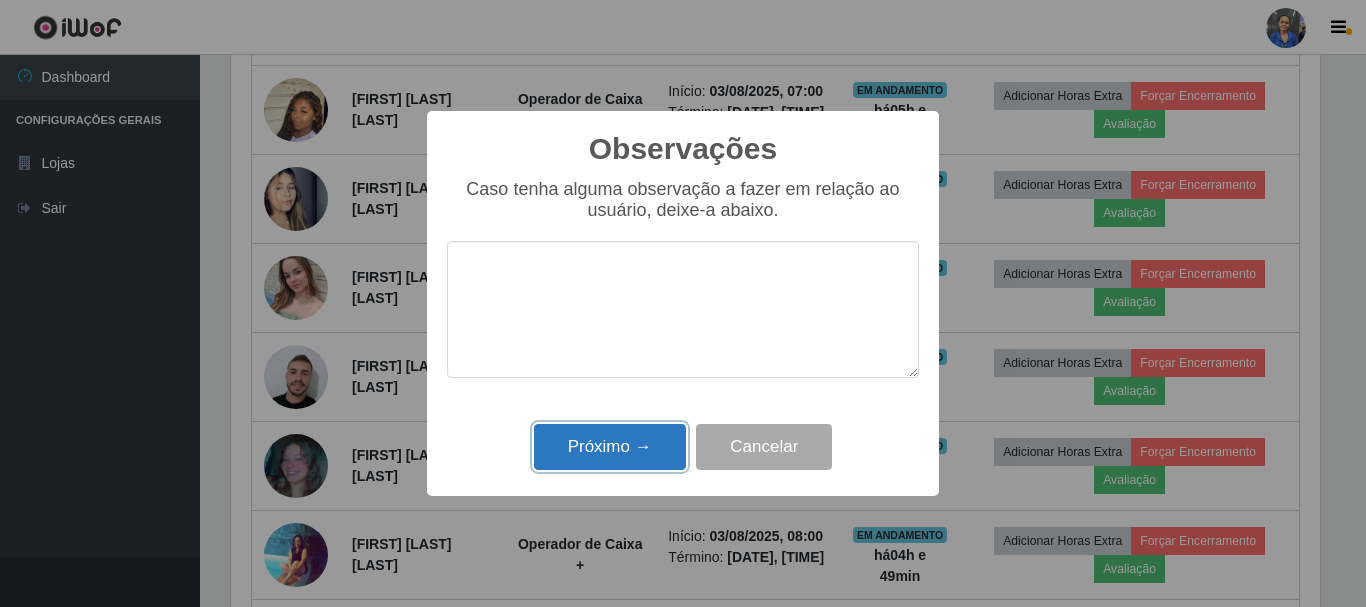 click on "Próximo →" at bounding box center (610, 447) 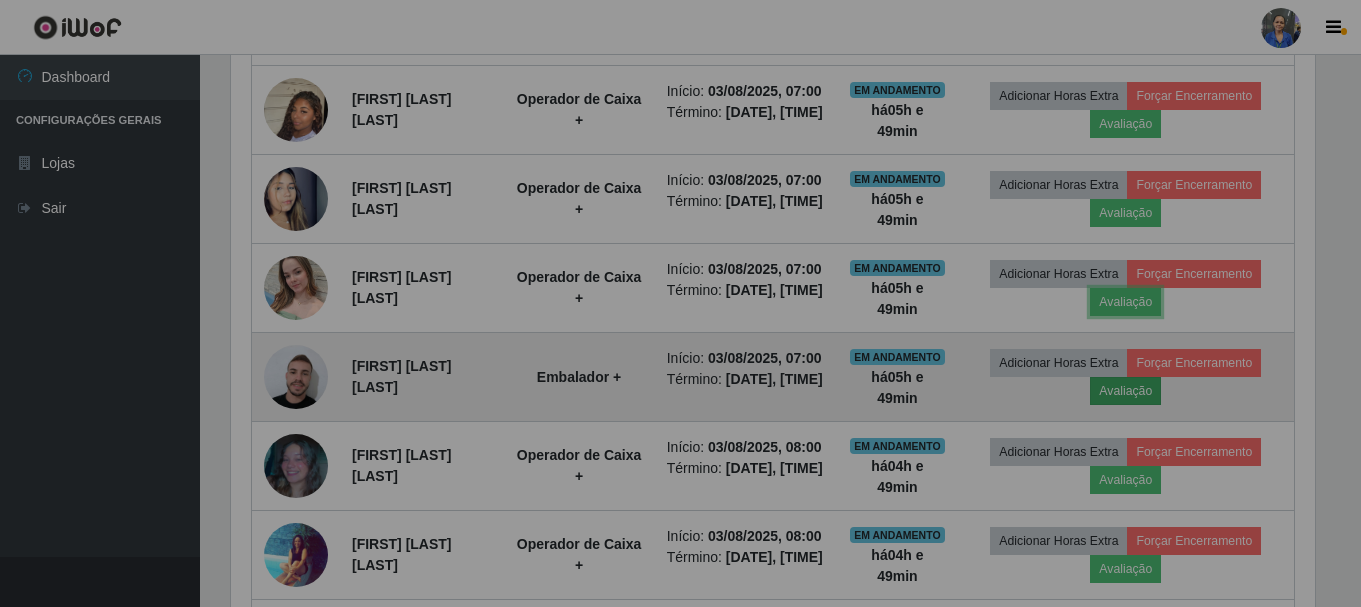 scroll, scrollTop: 999585, scrollLeft: 998901, axis: both 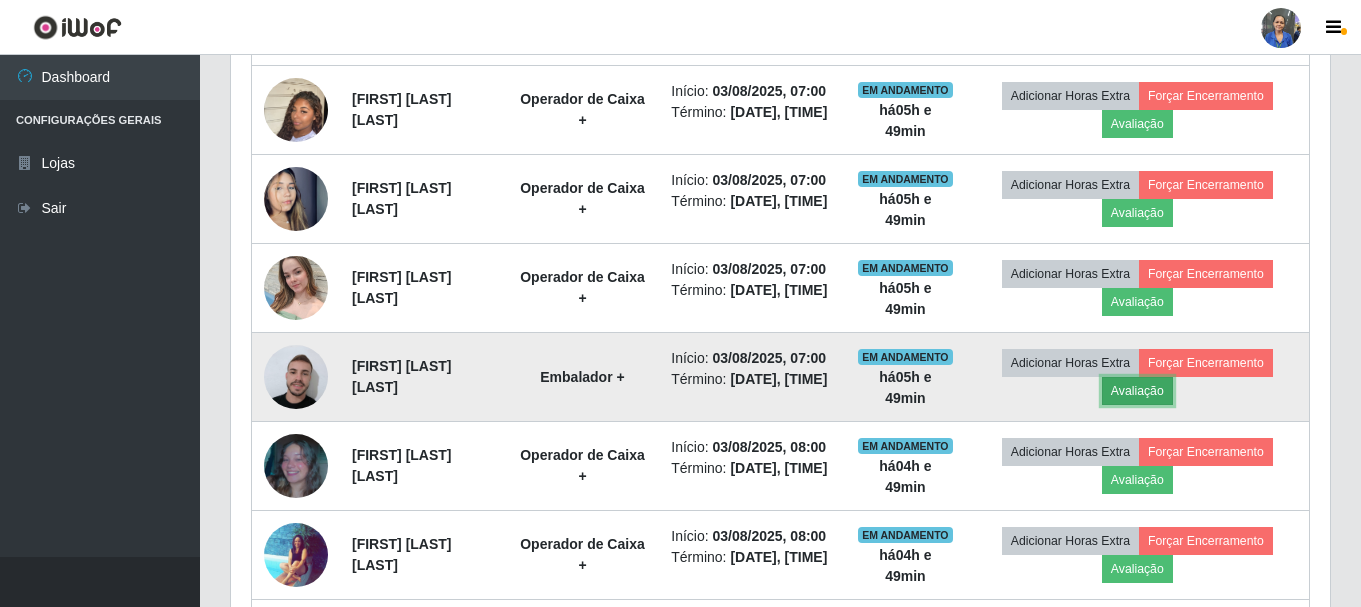 click on "Avaliação" at bounding box center [1137, 391] 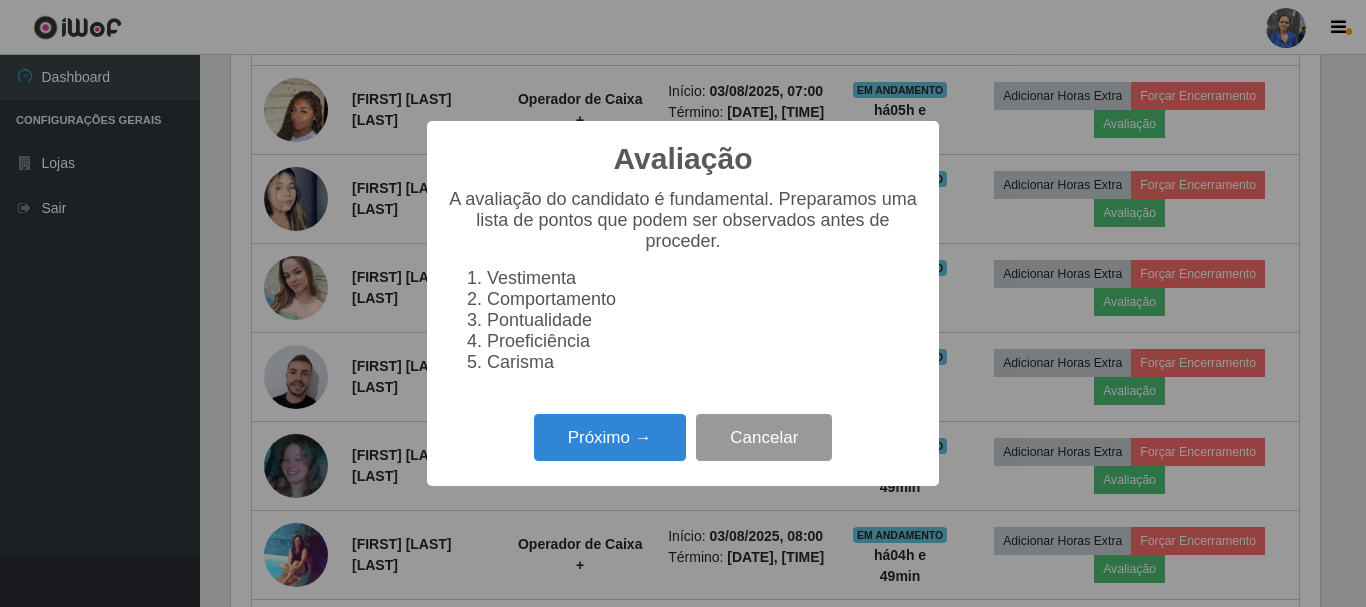 scroll, scrollTop: 999585, scrollLeft: 998911, axis: both 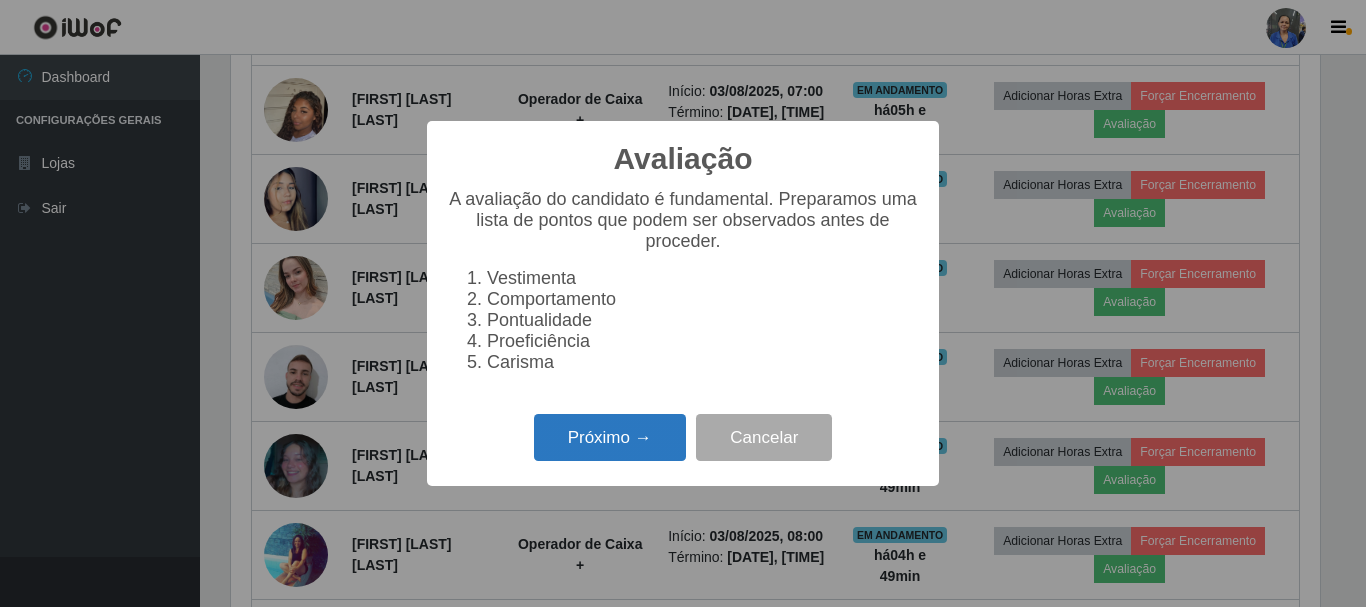 click on "Próximo →" at bounding box center [610, 437] 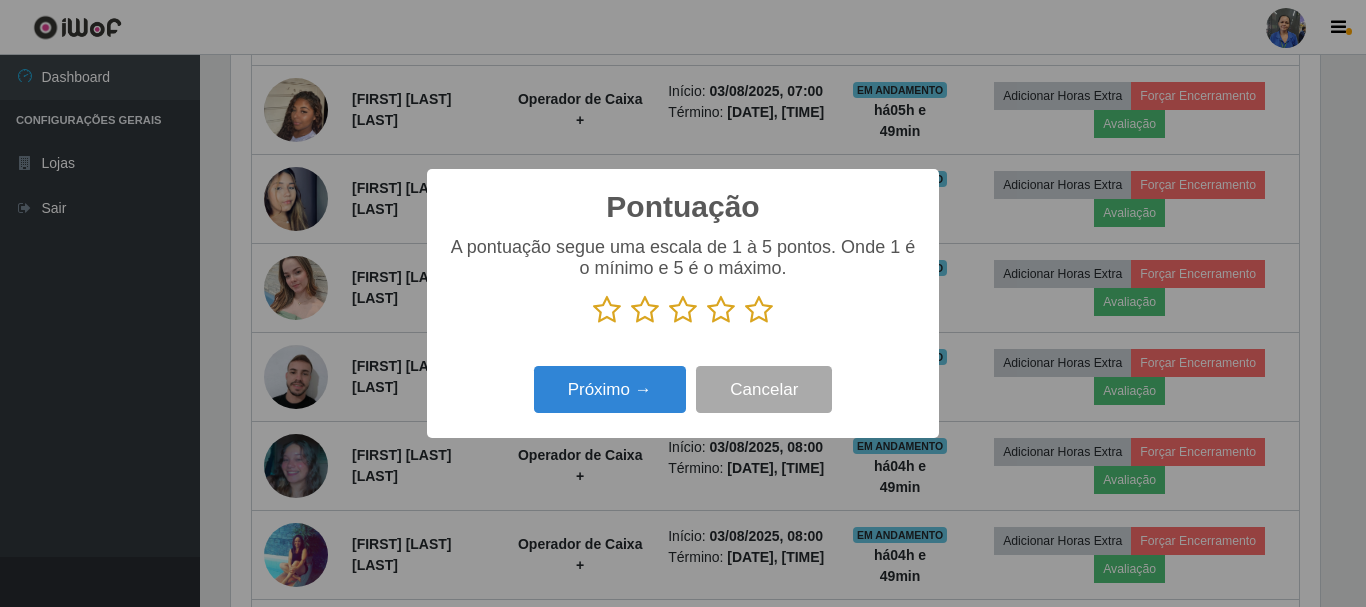 scroll, scrollTop: 999585, scrollLeft: 998911, axis: both 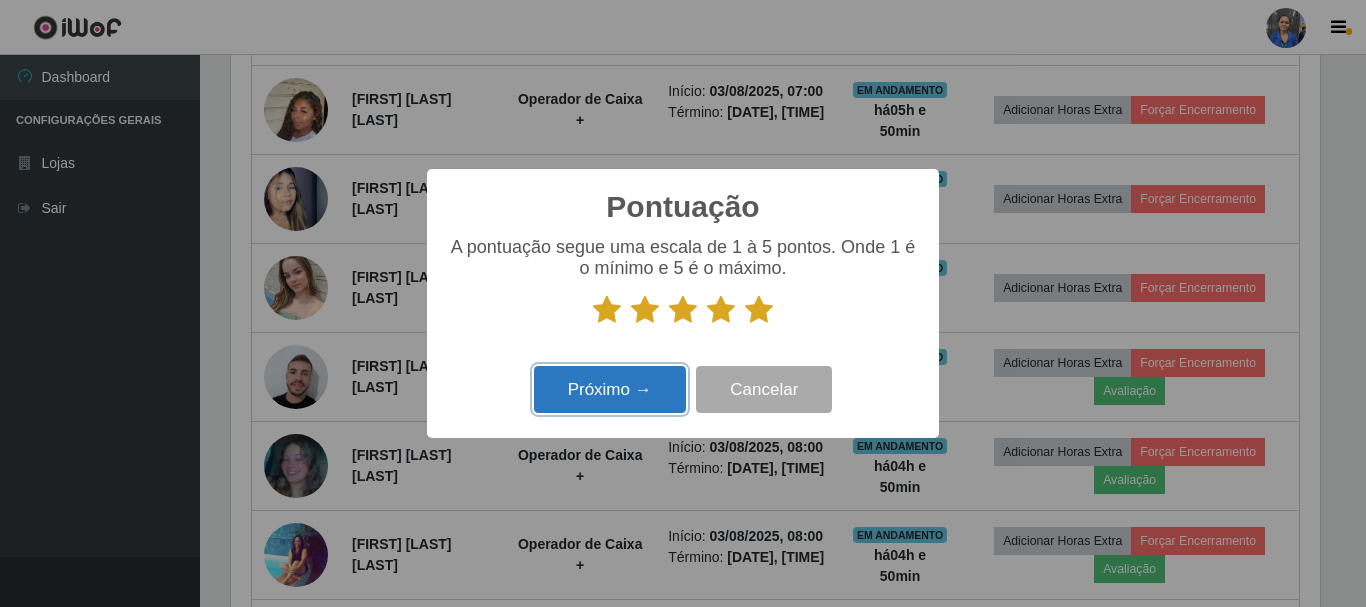 click on "Próximo →" at bounding box center (610, 389) 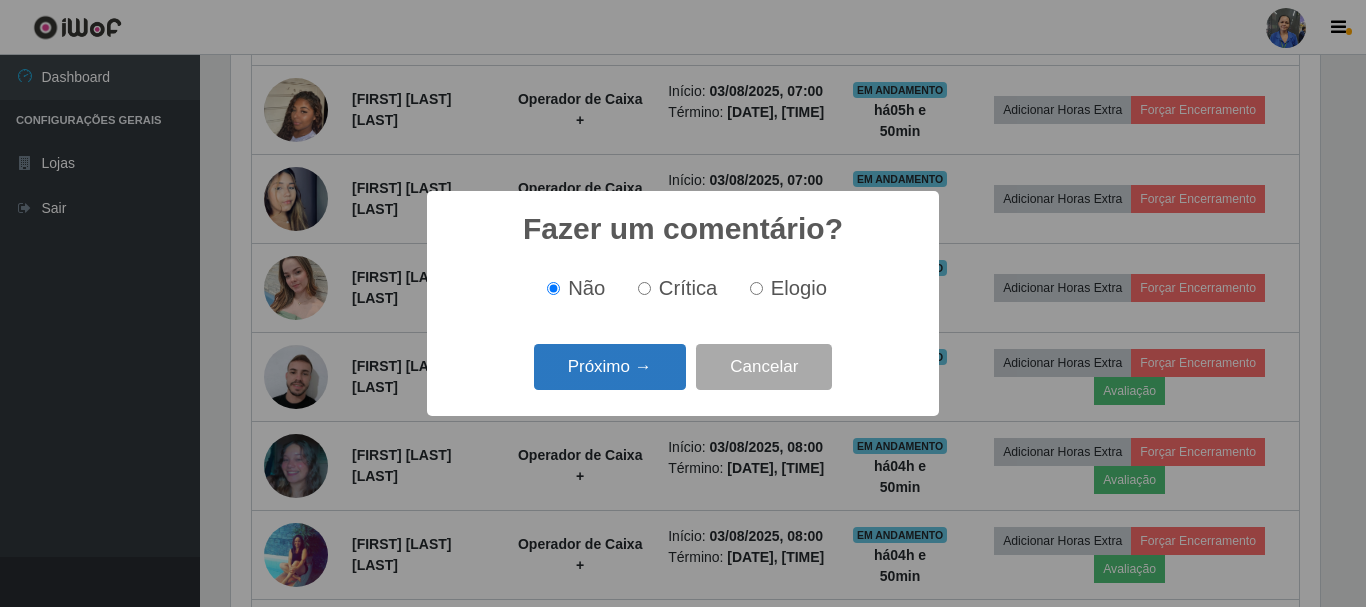 click on "Próximo →" at bounding box center [610, 367] 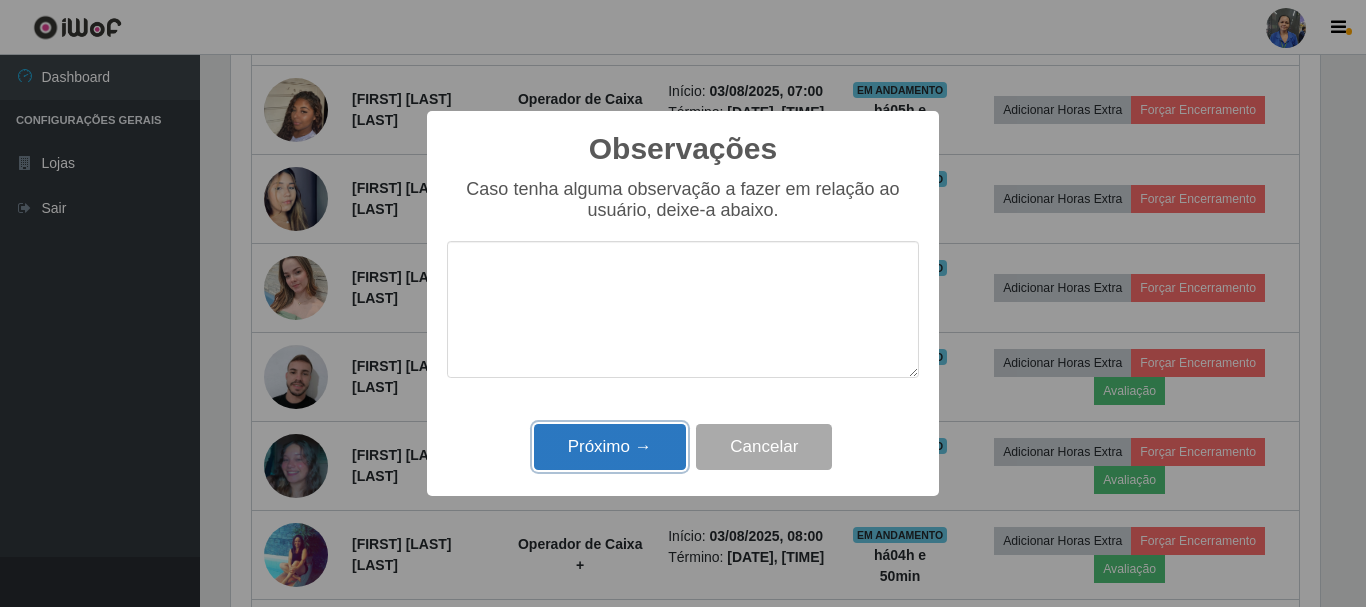 click on "Próximo →" at bounding box center [610, 447] 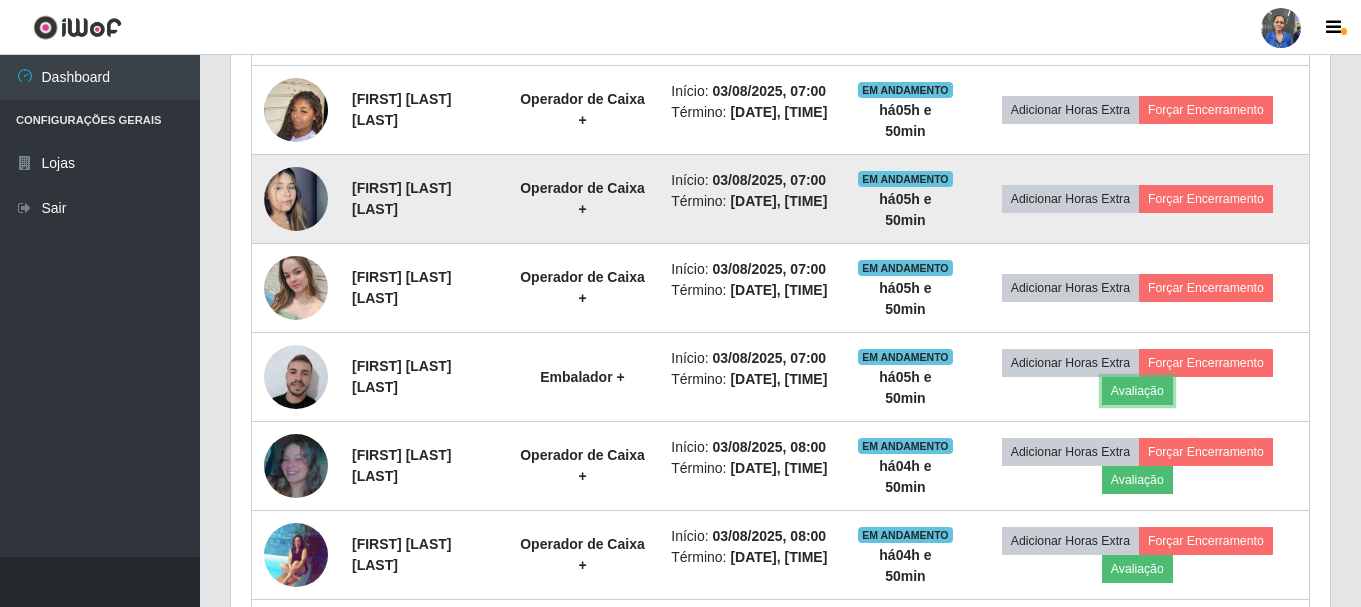 scroll, scrollTop: 999585, scrollLeft: 998901, axis: both 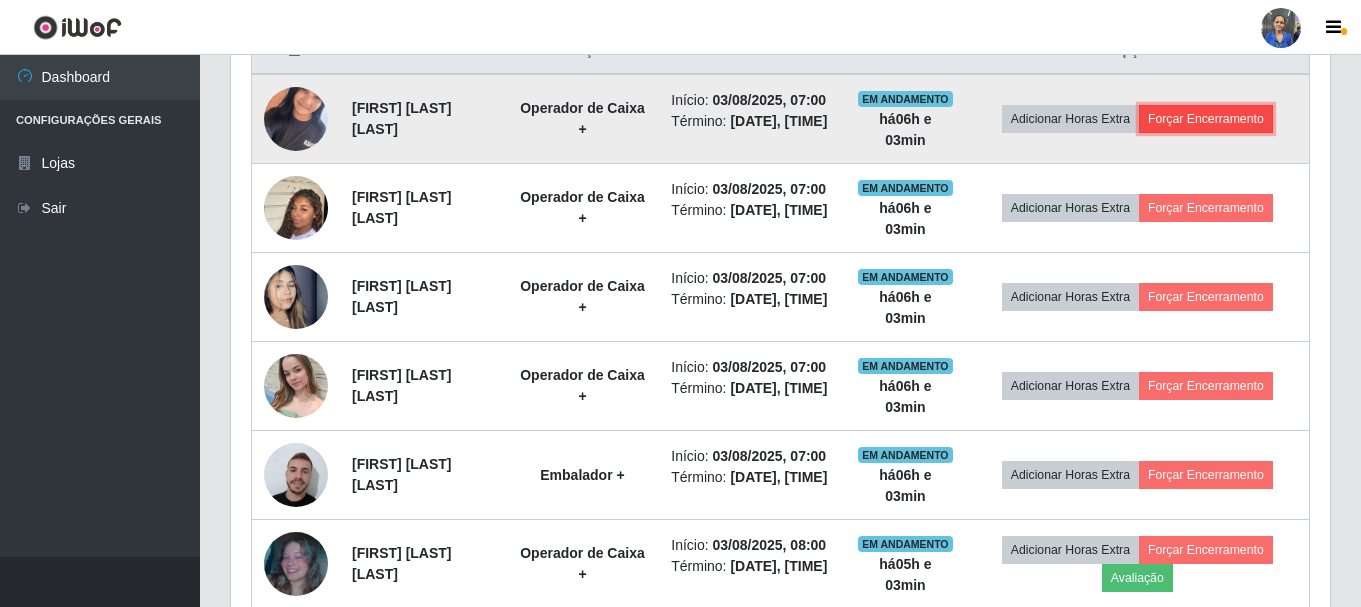 click on "Forçar Encerramento" at bounding box center [1206, 119] 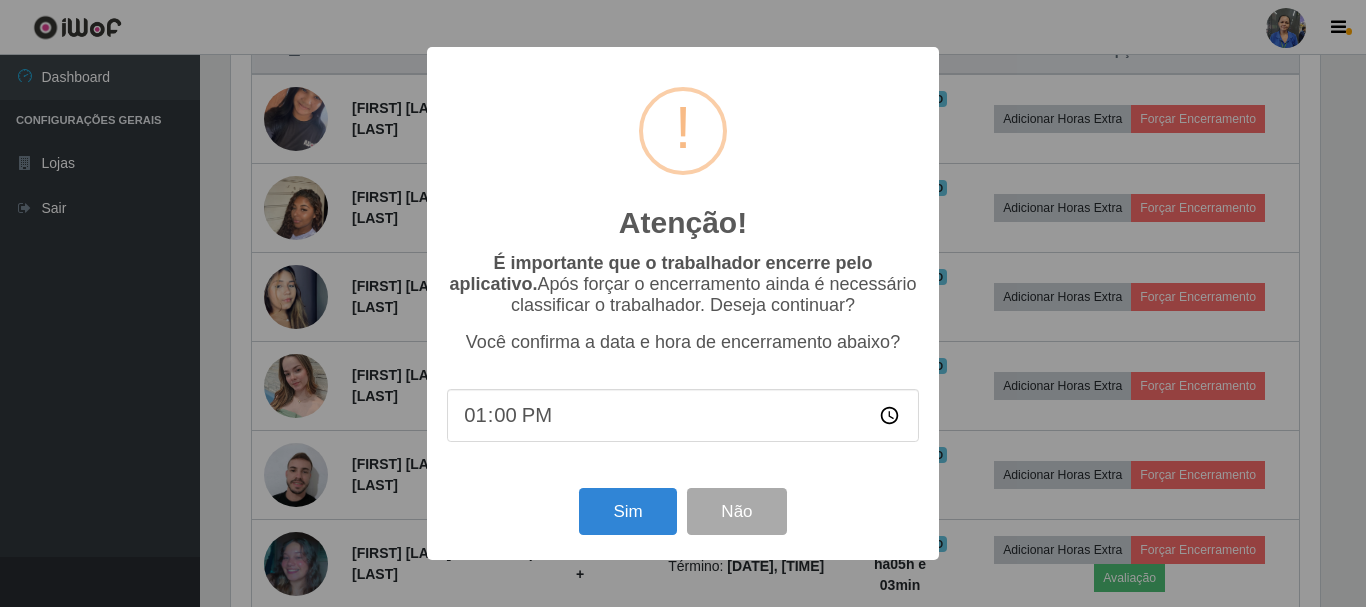 scroll, scrollTop: 999585, scrollLeft: 998911, axis: both 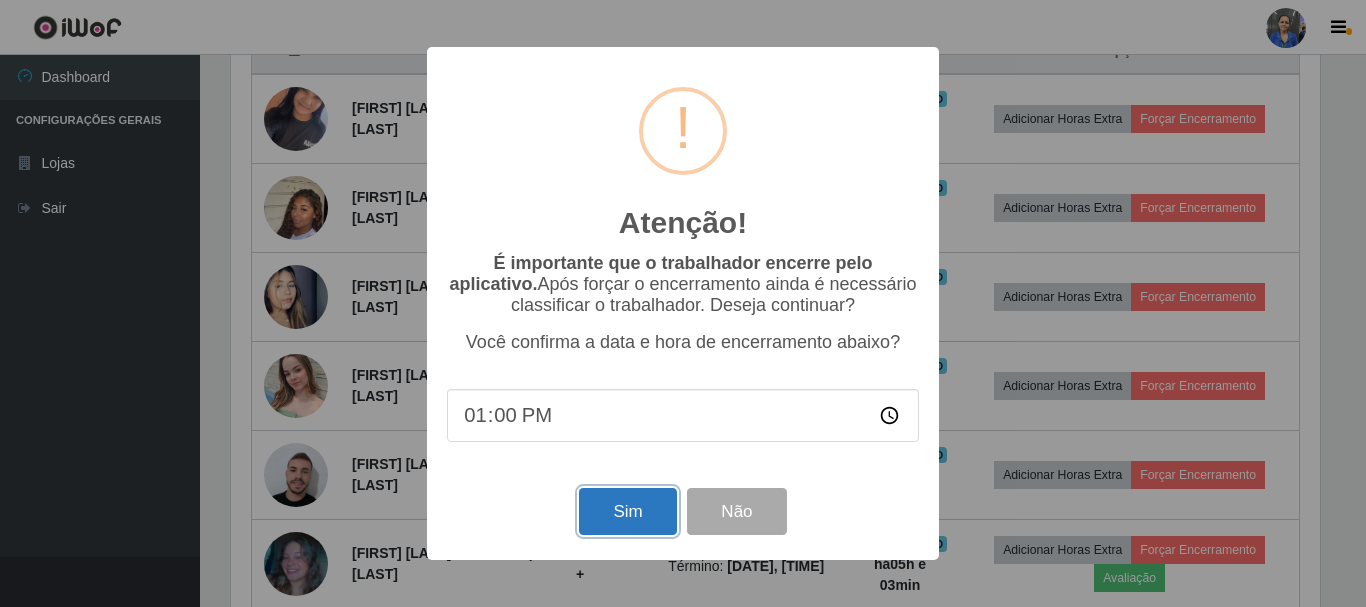 click on "Sim" at bounding box center (627, 511) 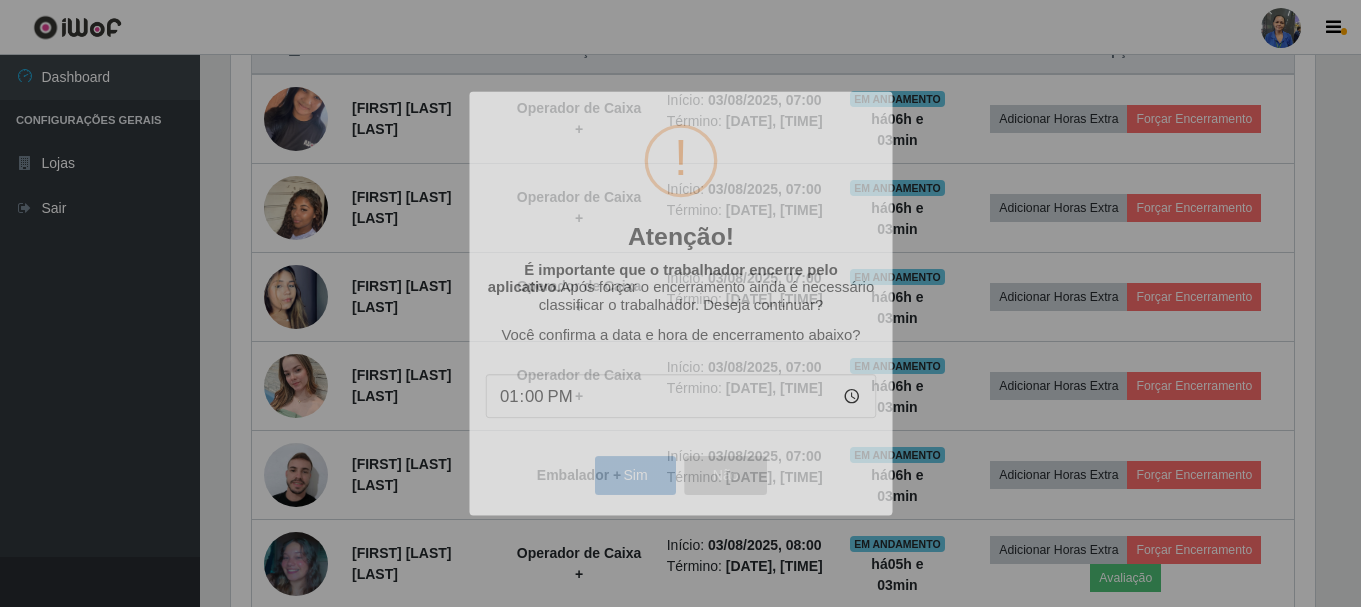 scroll, scrollTop: 999585, scrollLeft: 998901, axis: both 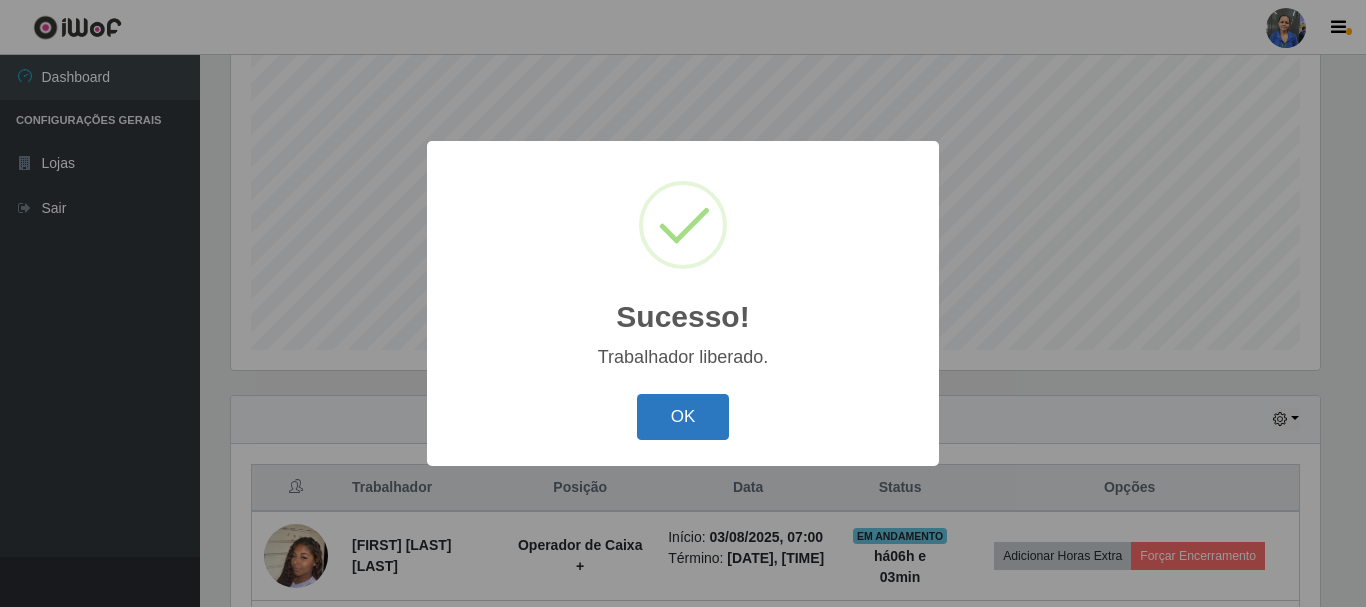 click on "OK" at bounding box center [683, 417] 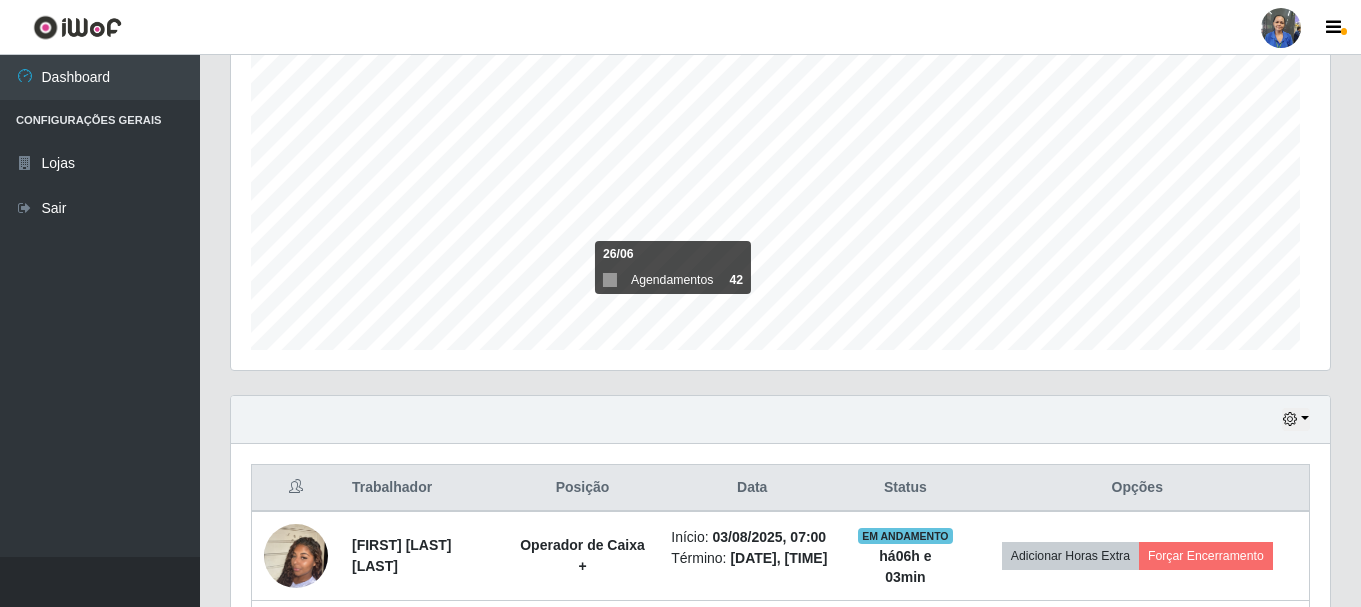 scroll, scrollTop: 443, scrollLeft: 0, axis: vertical 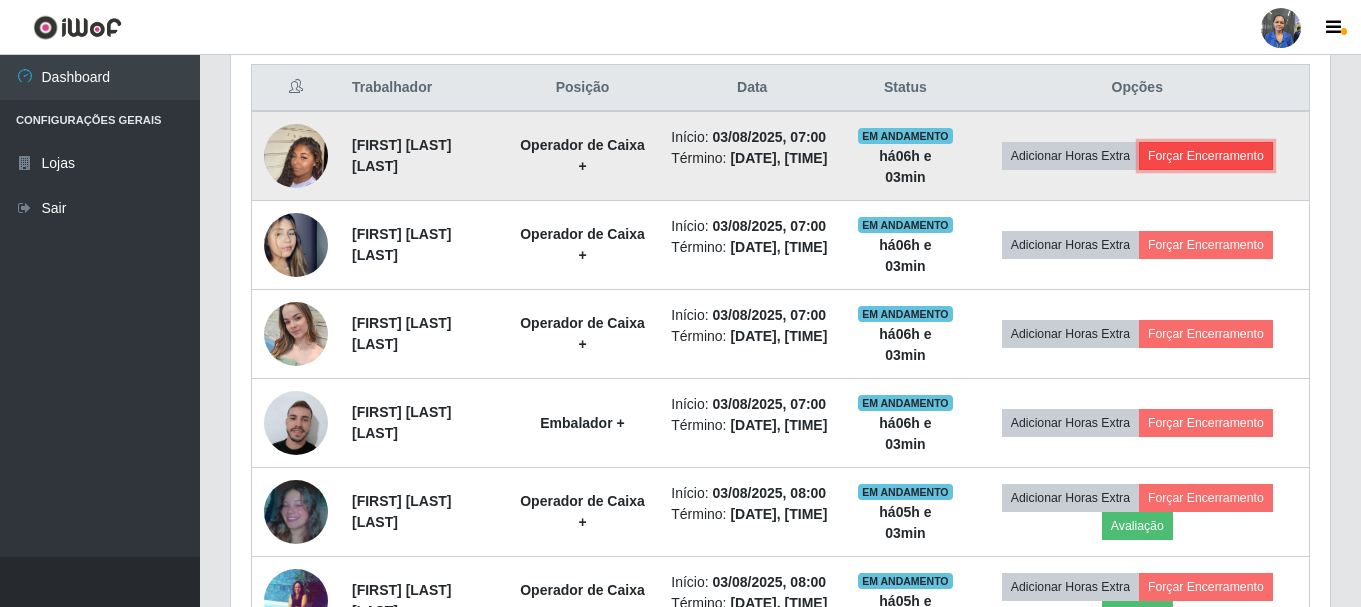 click on "Forçar Encerramento" at bounding box center [1206, 156] 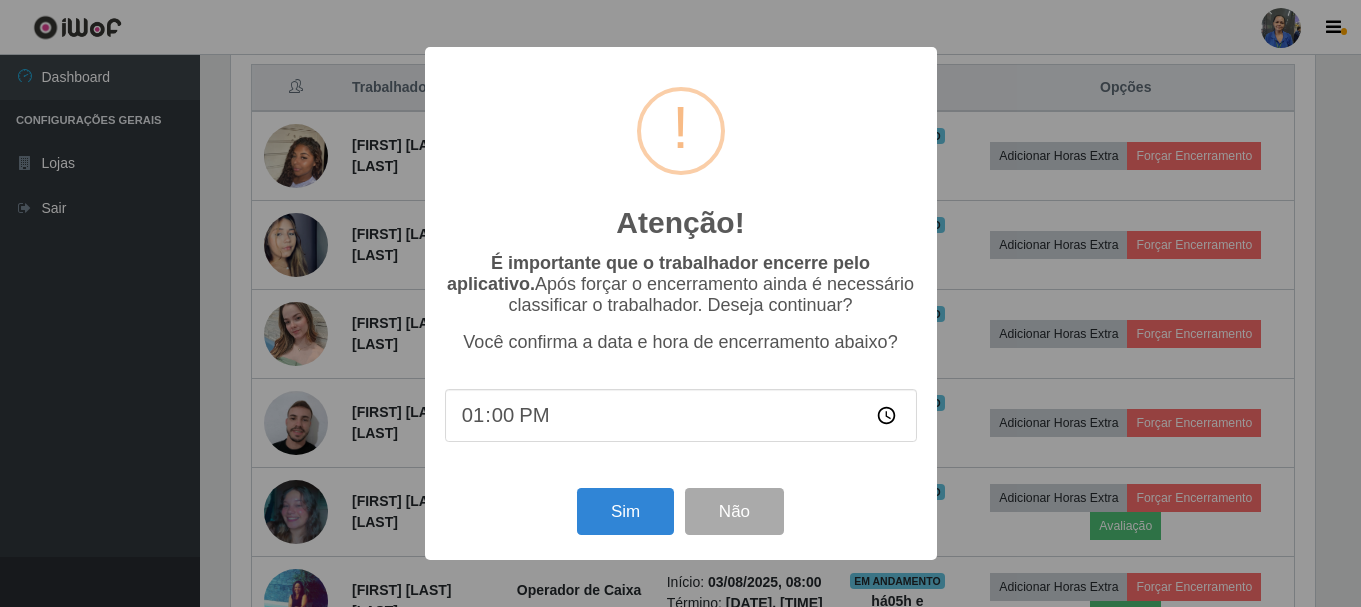 scroll, scrollTop: 999585, scrollLeft: 998911, axis: both 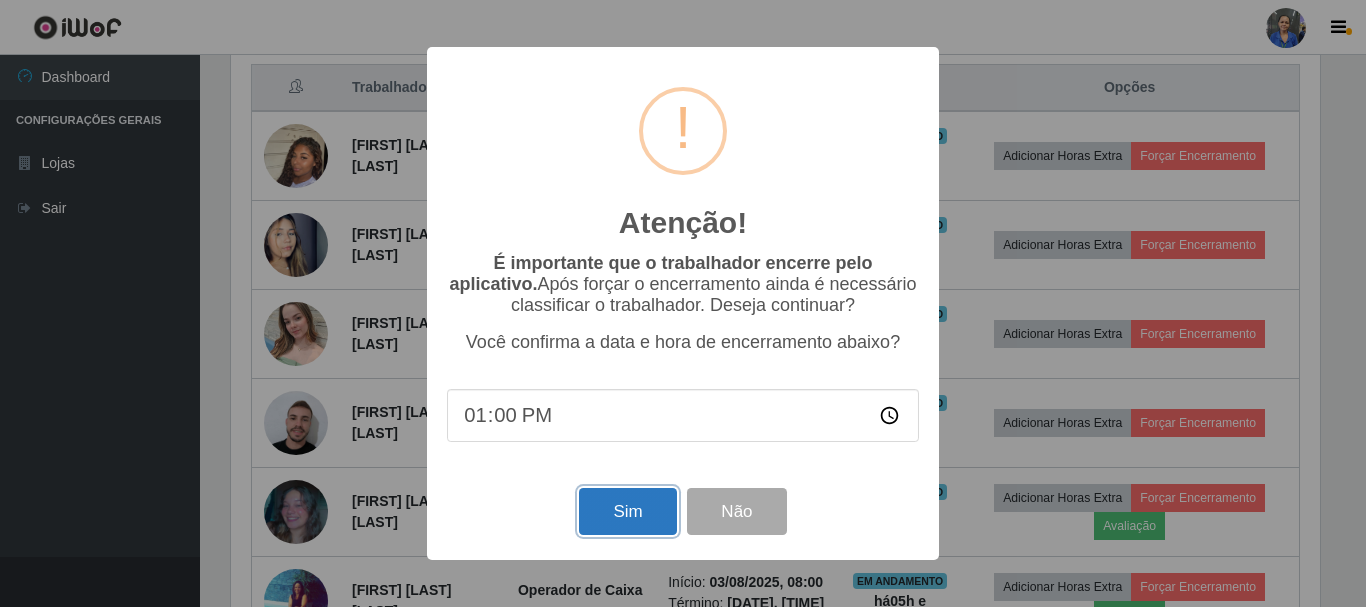 click on "Sim" at bounding box center [627, 511] 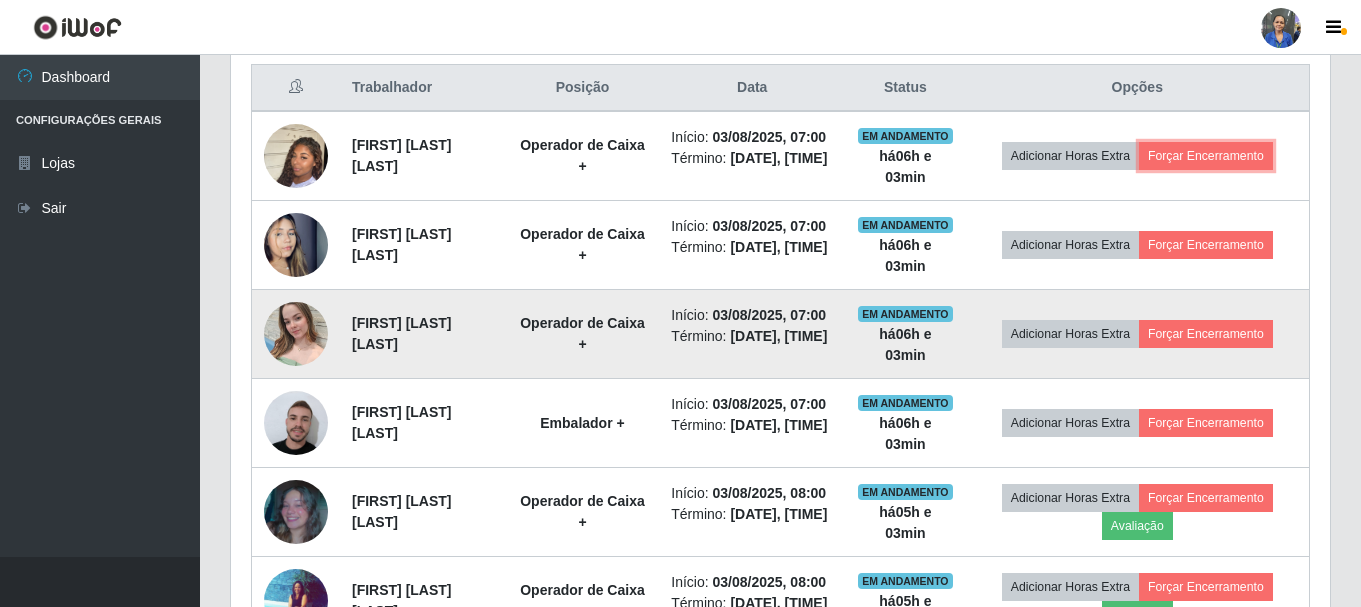 scroll, scrollTop: 999585, scrollLeft: 998901, axis: both 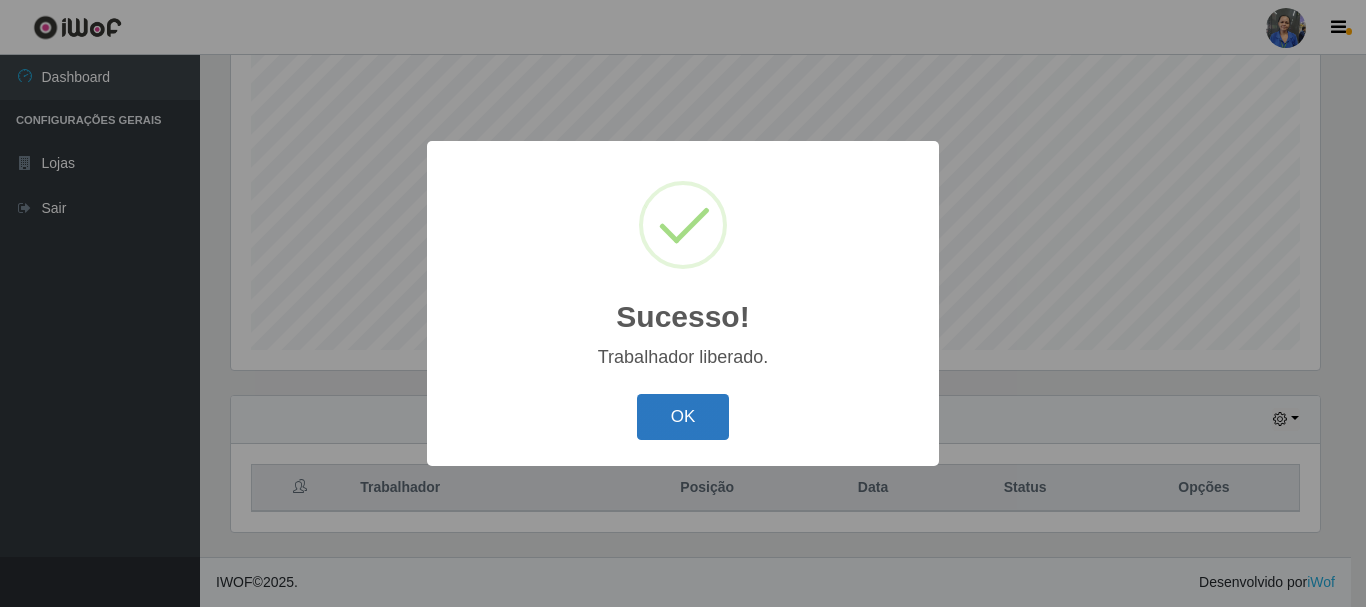 click on "OK" at bounding box center [683, 417] 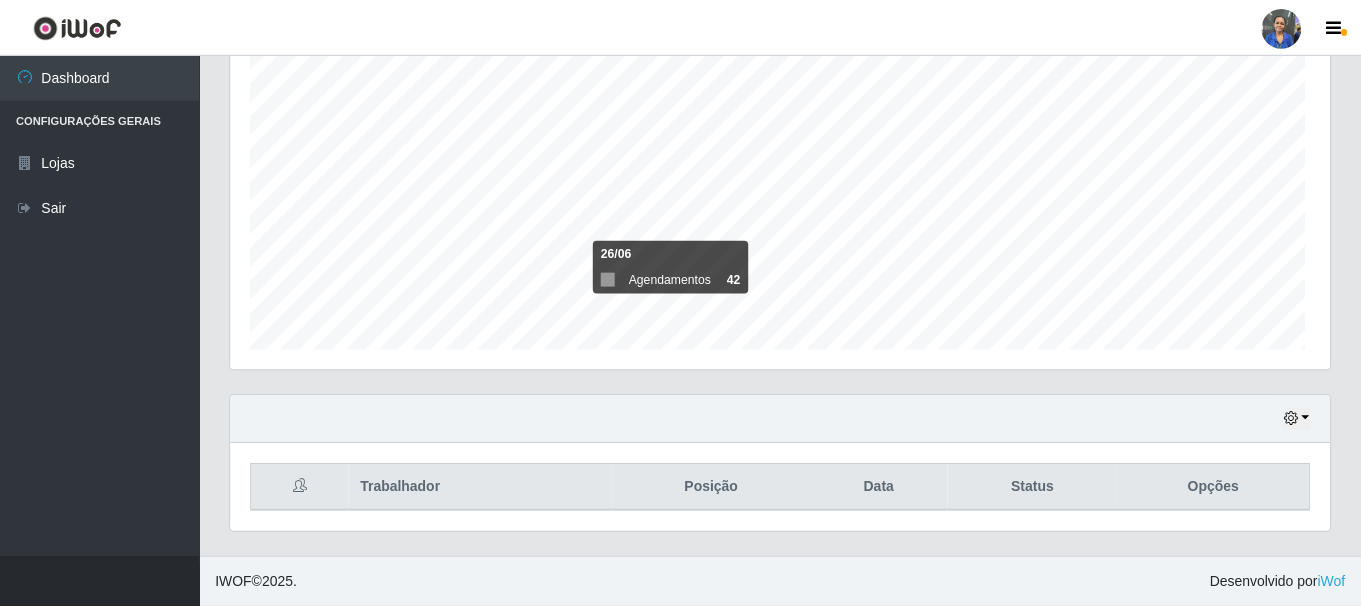 scroll, scrollTop: 999585, scrollLeft: 998901, axis: both 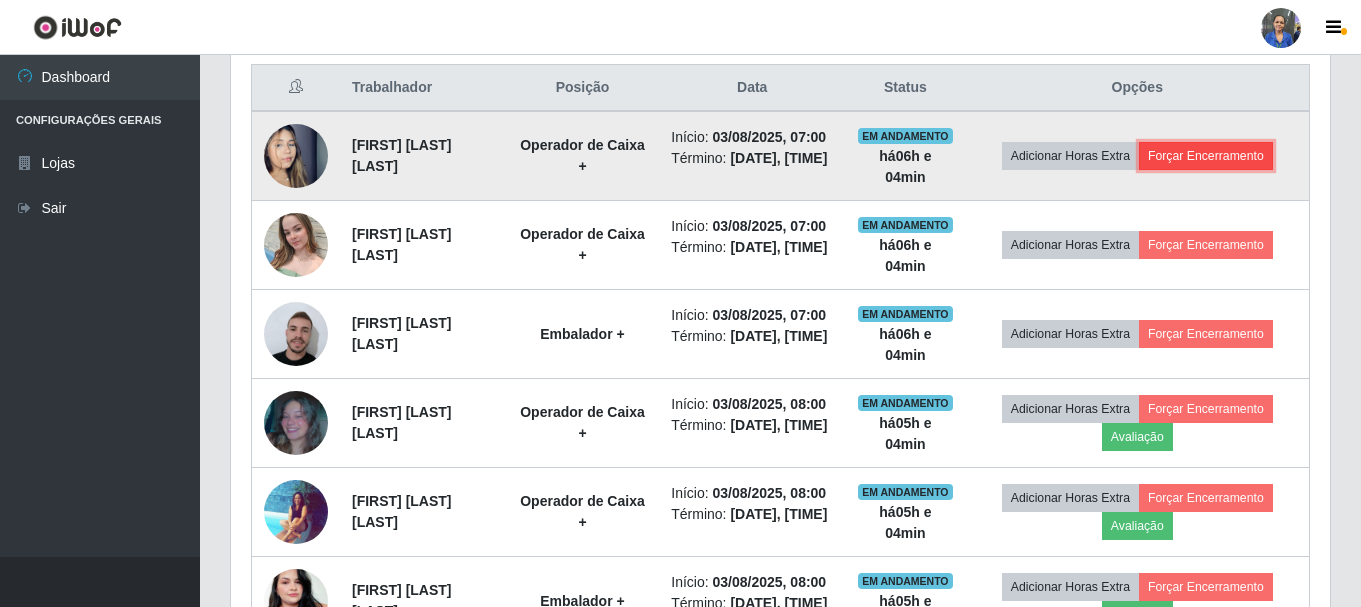 click on "Forçar Encerramento" at bounding box center (1206, 156) 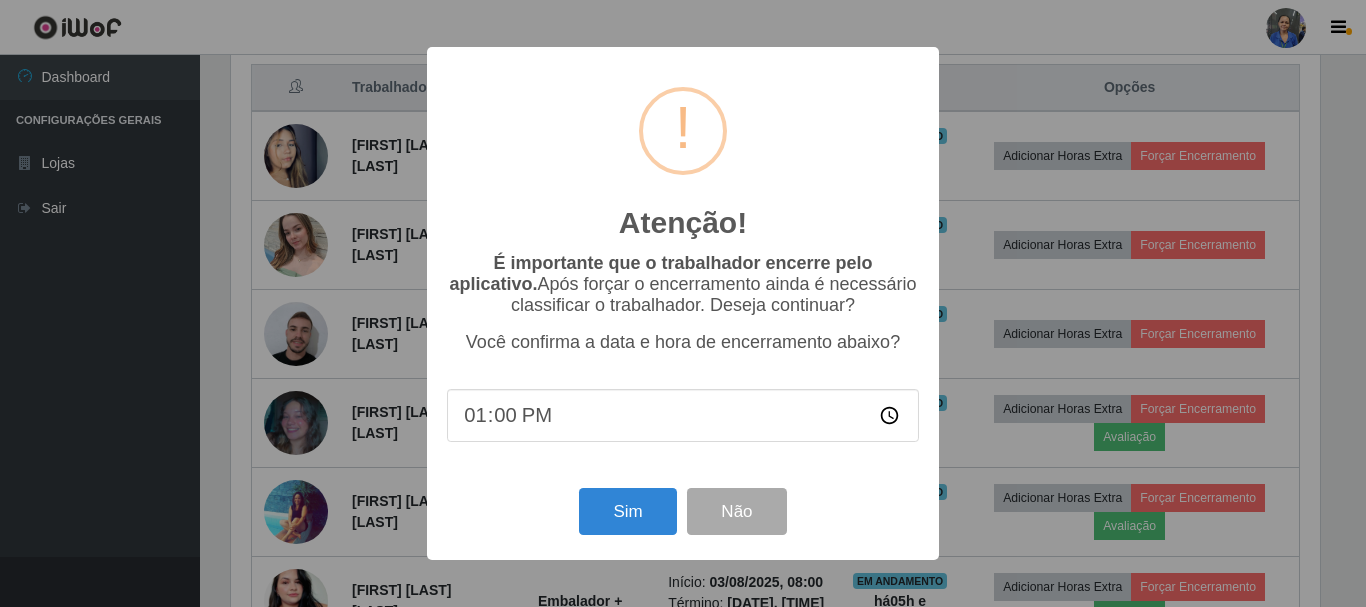scroll, scrollTop: 999585, scrollLeft: 998911, axis: both 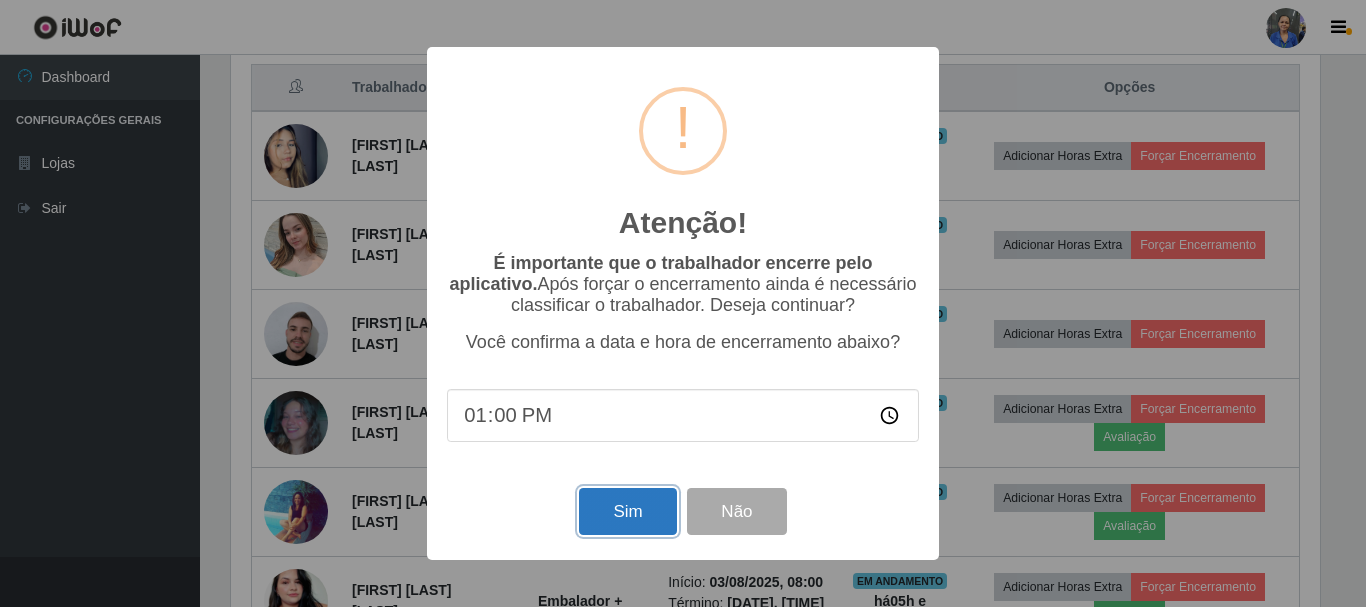 click on "Sim" at bounding box center (627, 511) 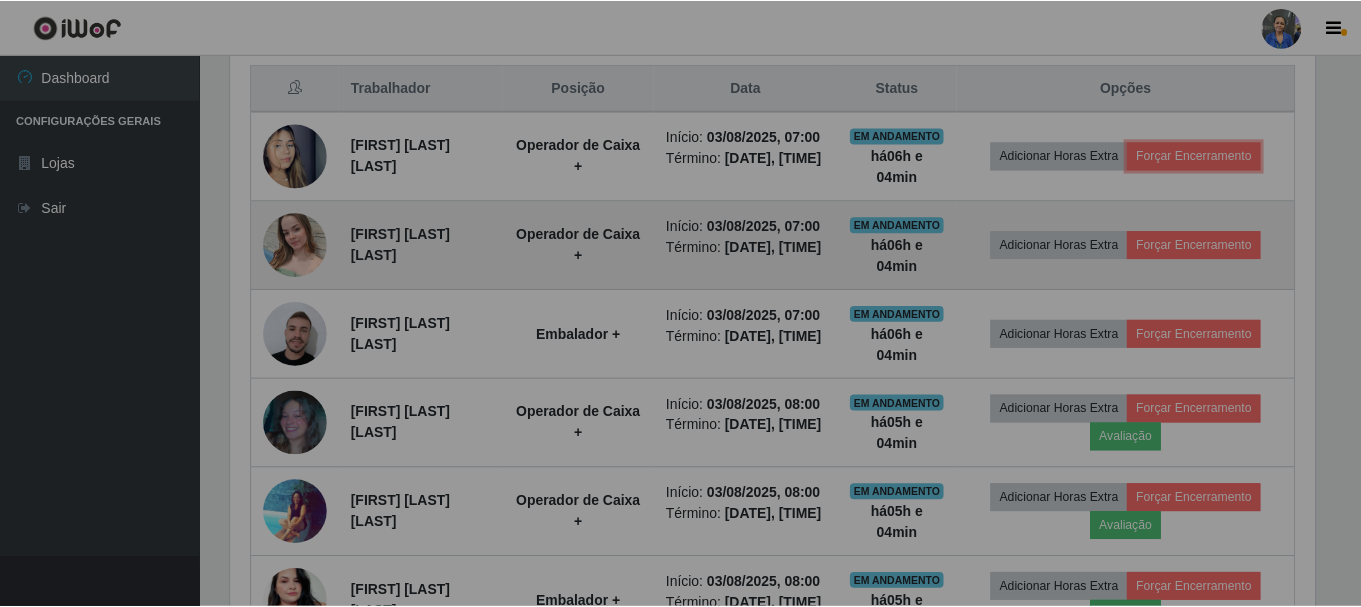 scroll, scrollTop: 999585, scrollLeft: 998901, axis: both 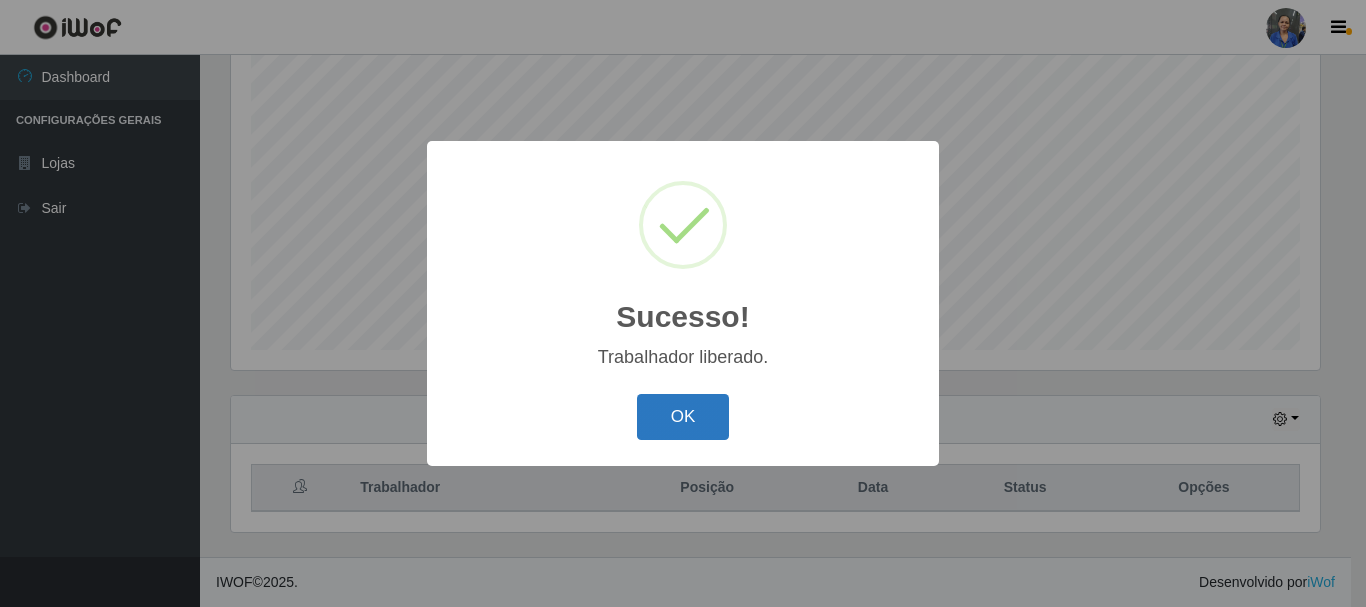 click on "OK" at bounding box center [683, 417] 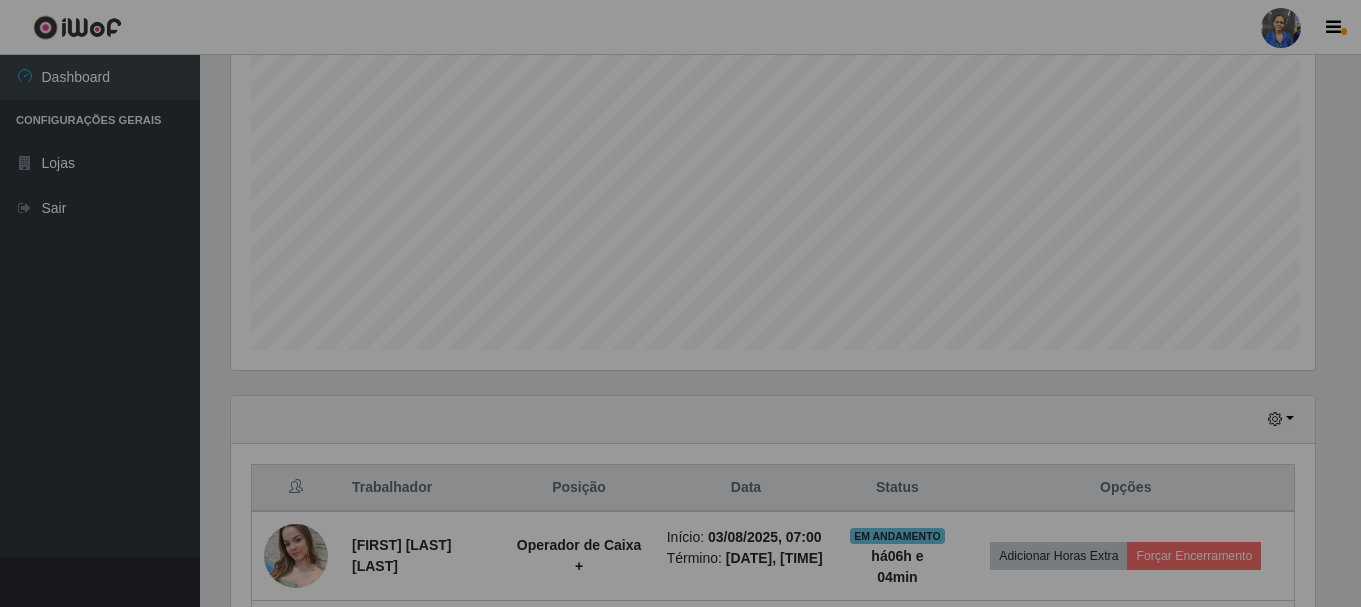 scroll, scrollTop: 999585, scrollLeft: 998901, axis: both 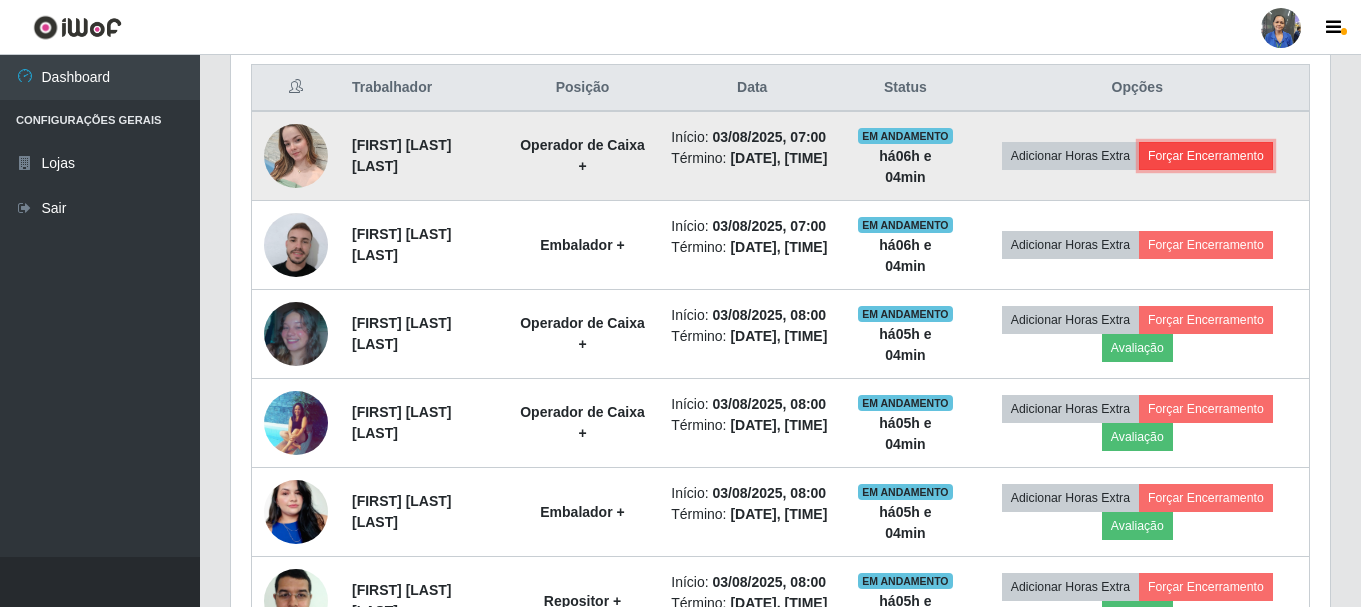 click on "Forçar Encerramento" at bounding box center (1206, 156) 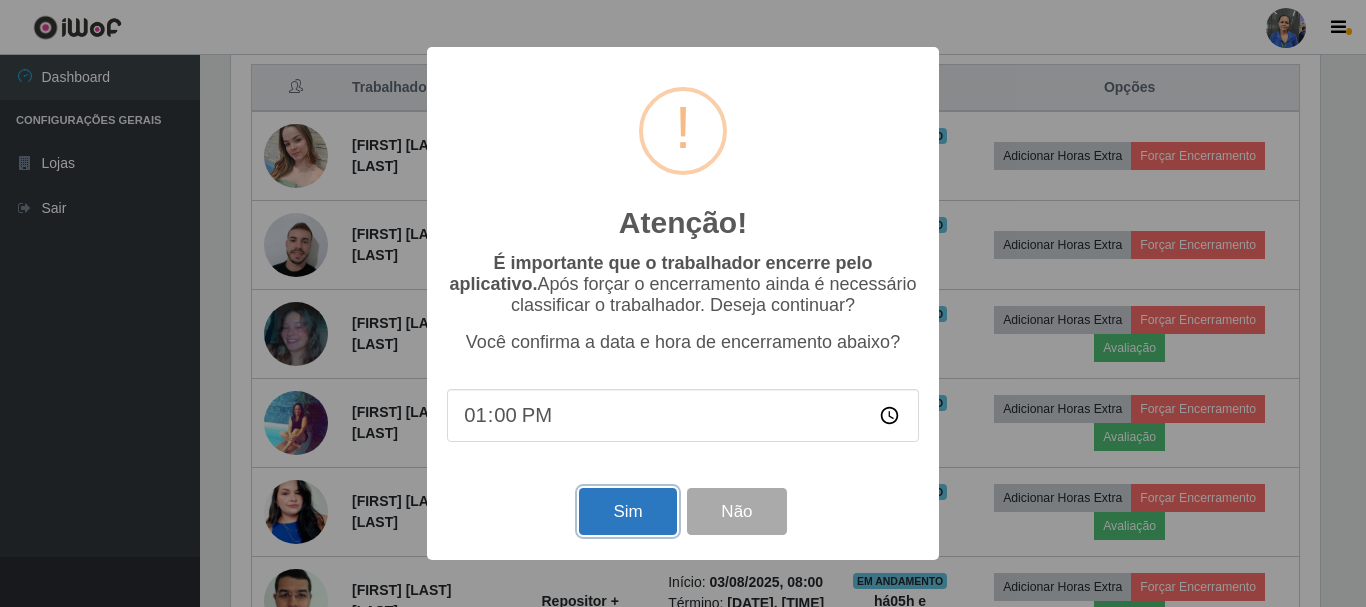 click on "Sim" at bounding box center [627, 511] 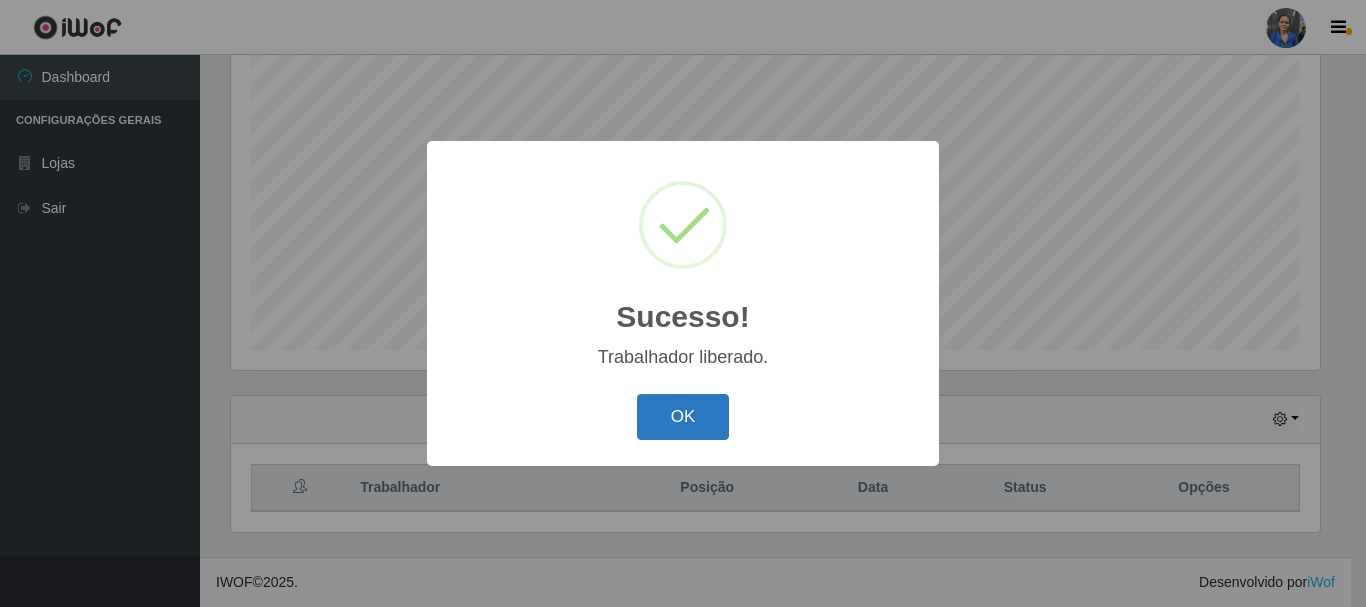 click on "OK" at bounding box center (683, 417) 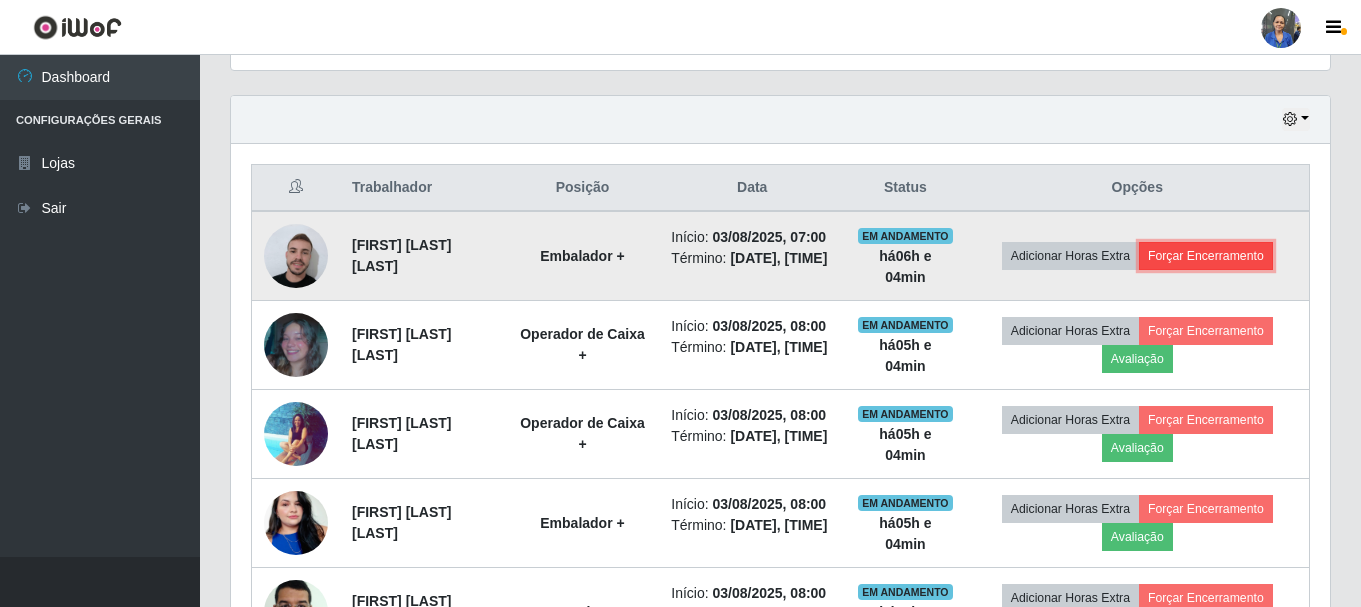 click on "Forçar Encerramento" at bounding box center [1206, 256] 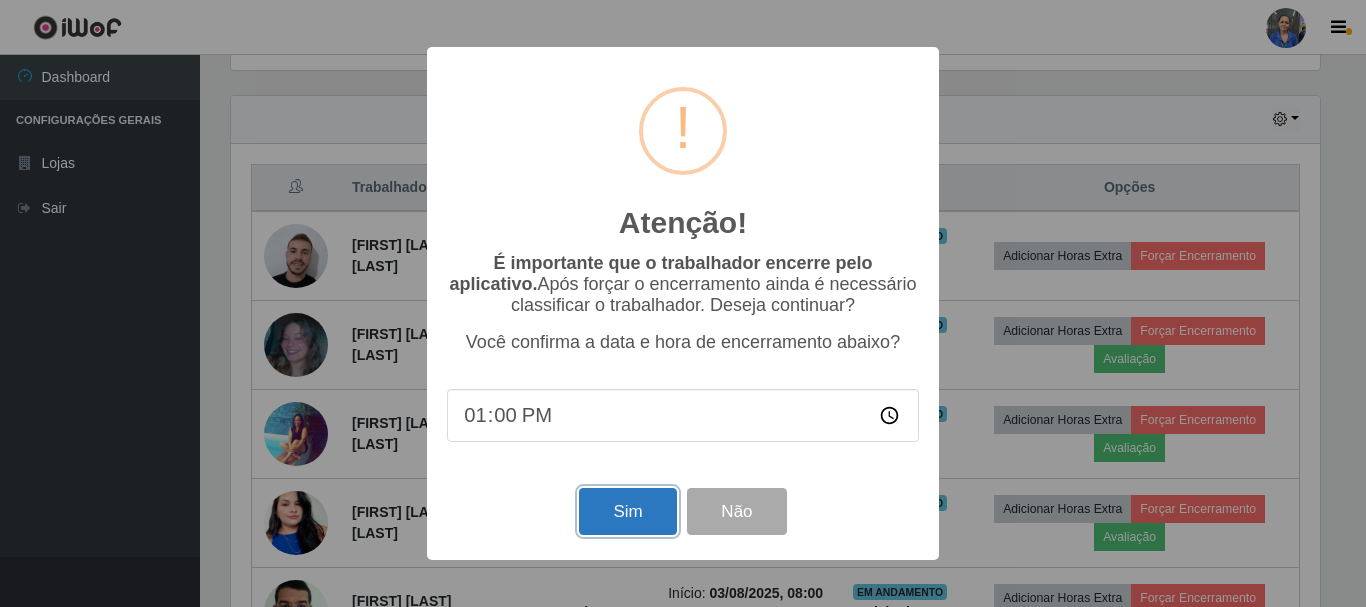 click on "Sim" at bounding box center [627, 511] 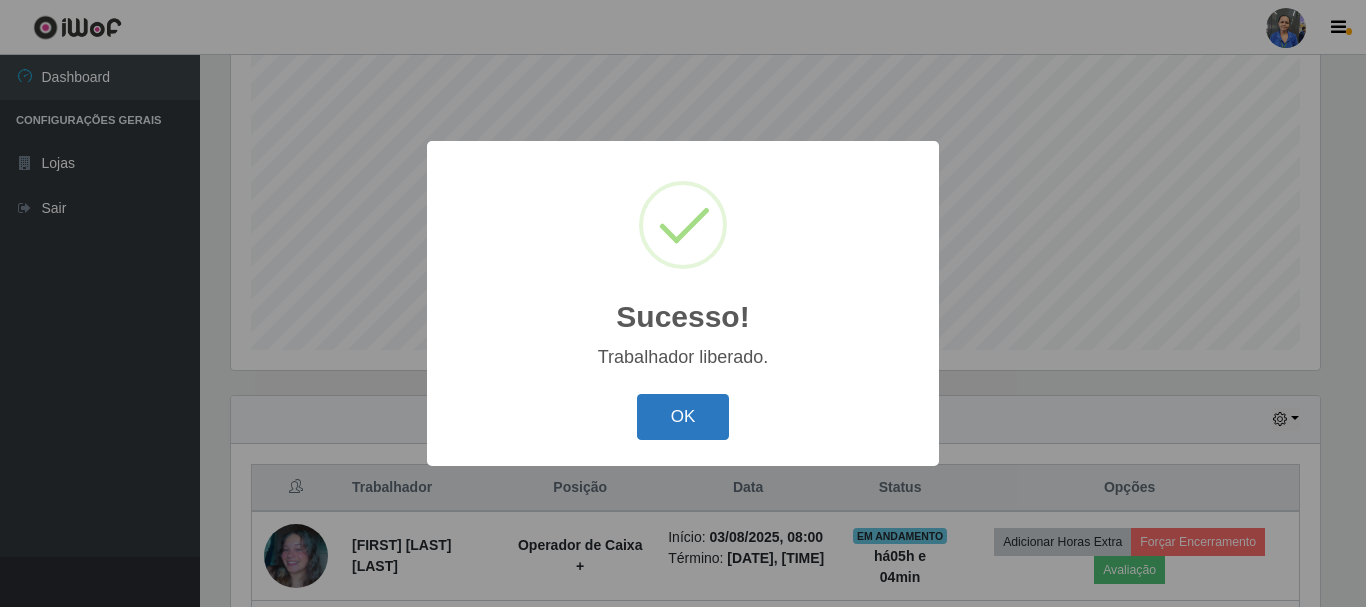 click on "OK" at bounding box center [683, 417] 